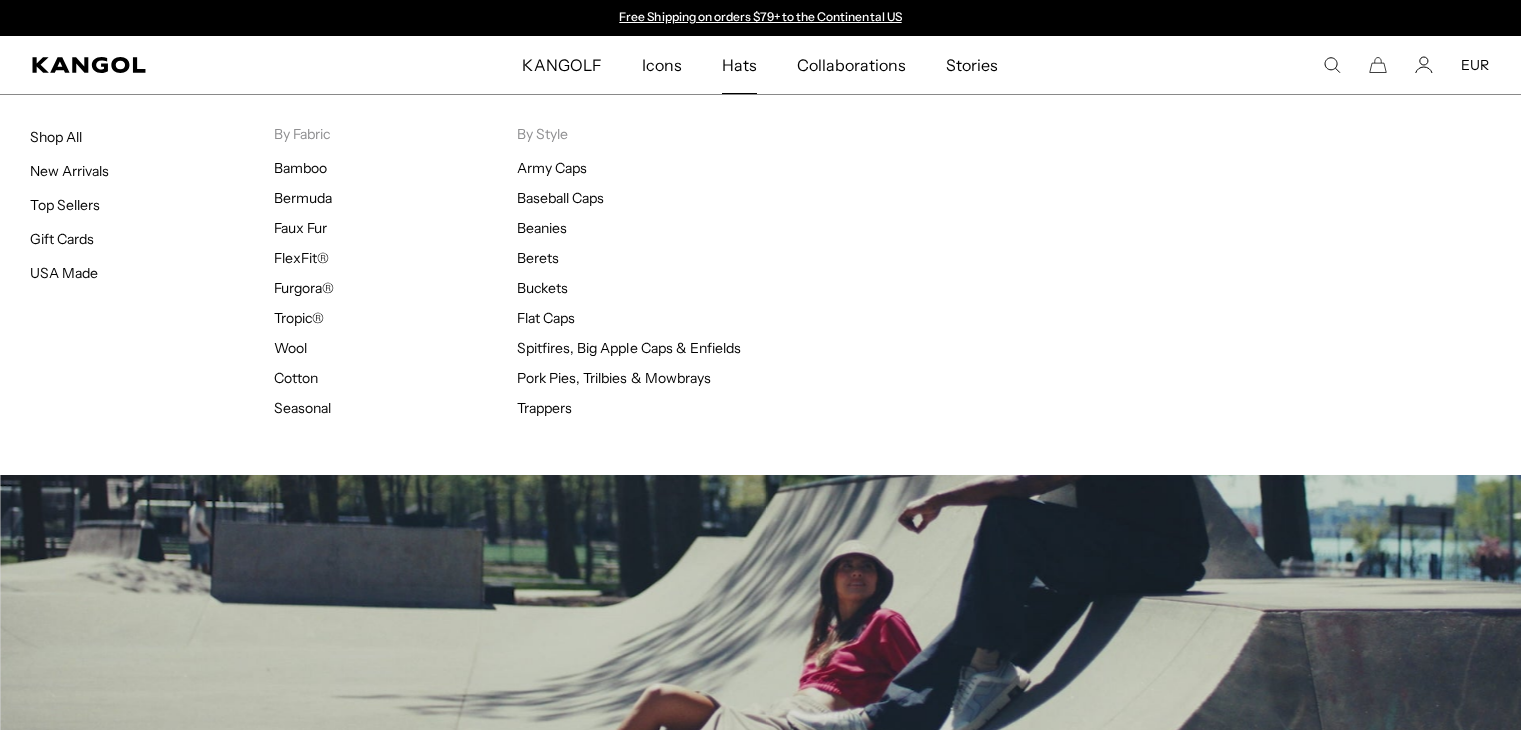 scroll, scrollTop: 0, scrollLeft: 0, axis: both 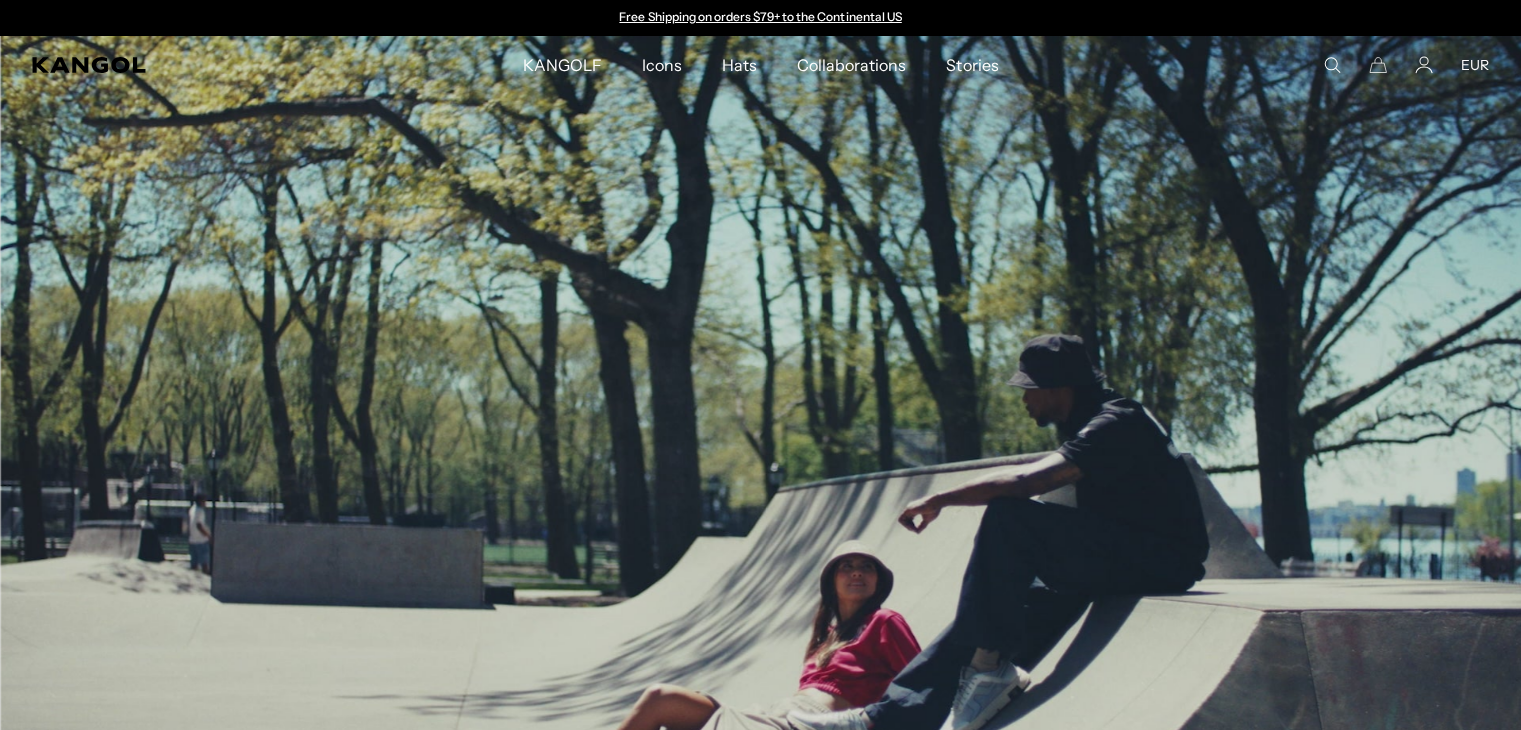 click on "KANGOLF
KANGOLF
Shop the KANGOLF Collection
Golf Accessories
All Golf
Icons
Icons" at bounding box center [760, 65] 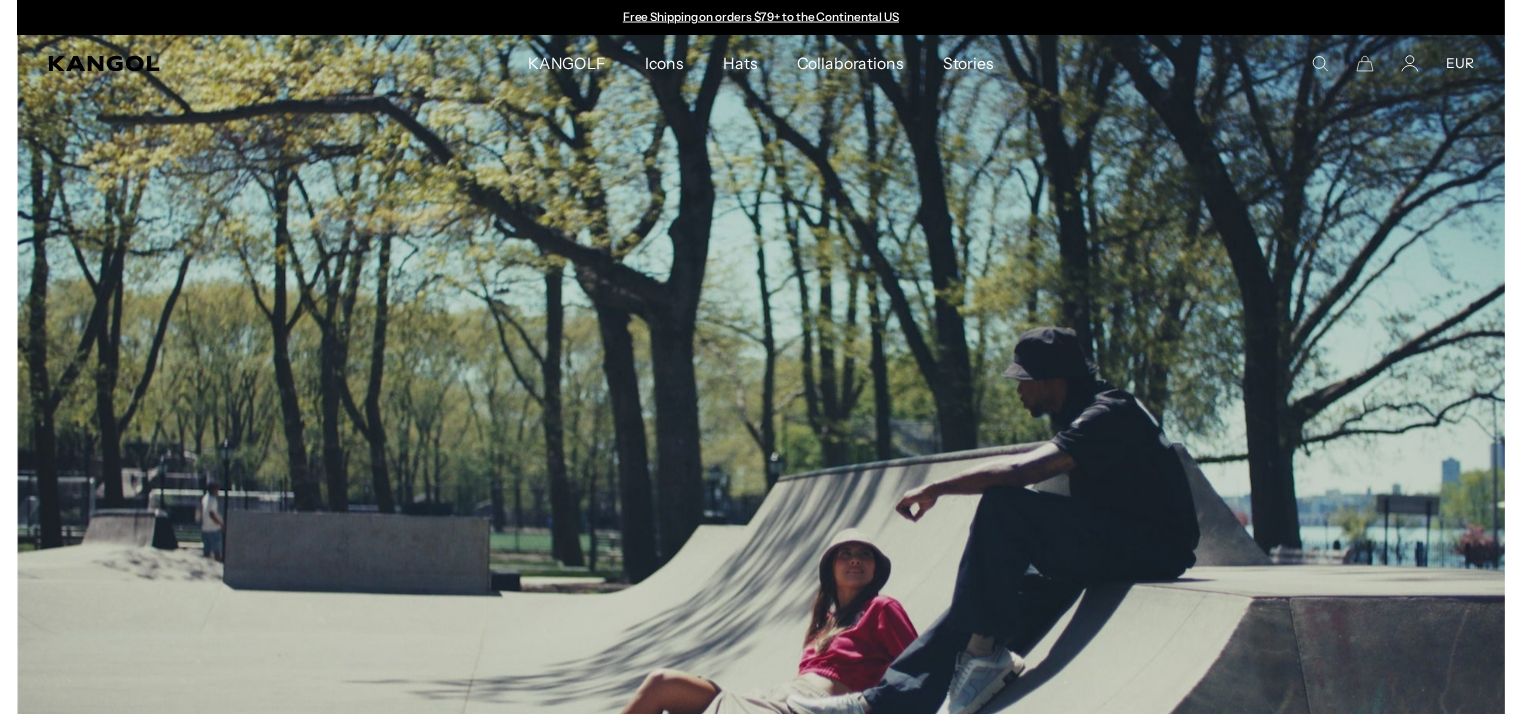 scroll, scrollTop: 0, scrollLeft: 0, axis: both 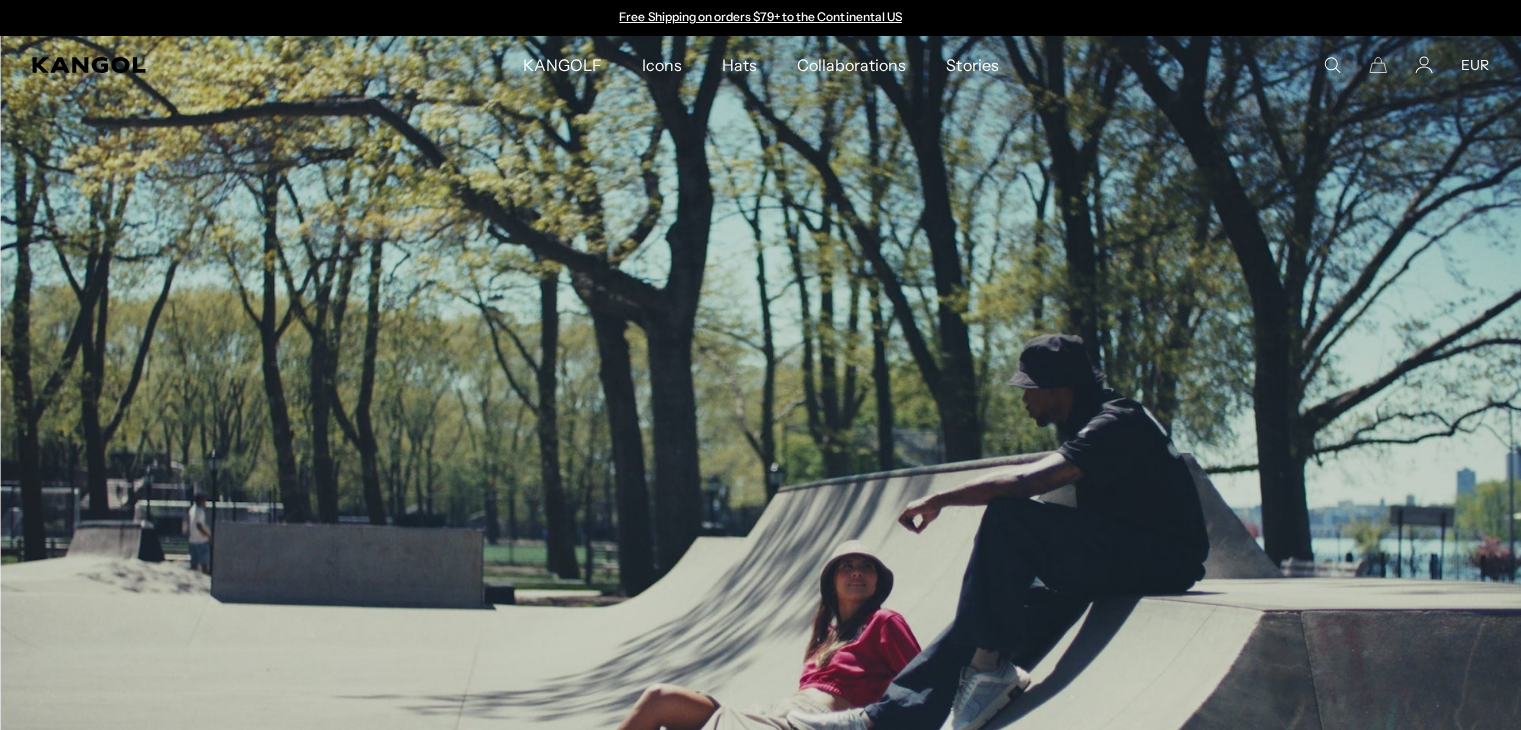 click on "EUR" at bounding box center [1475, 65] 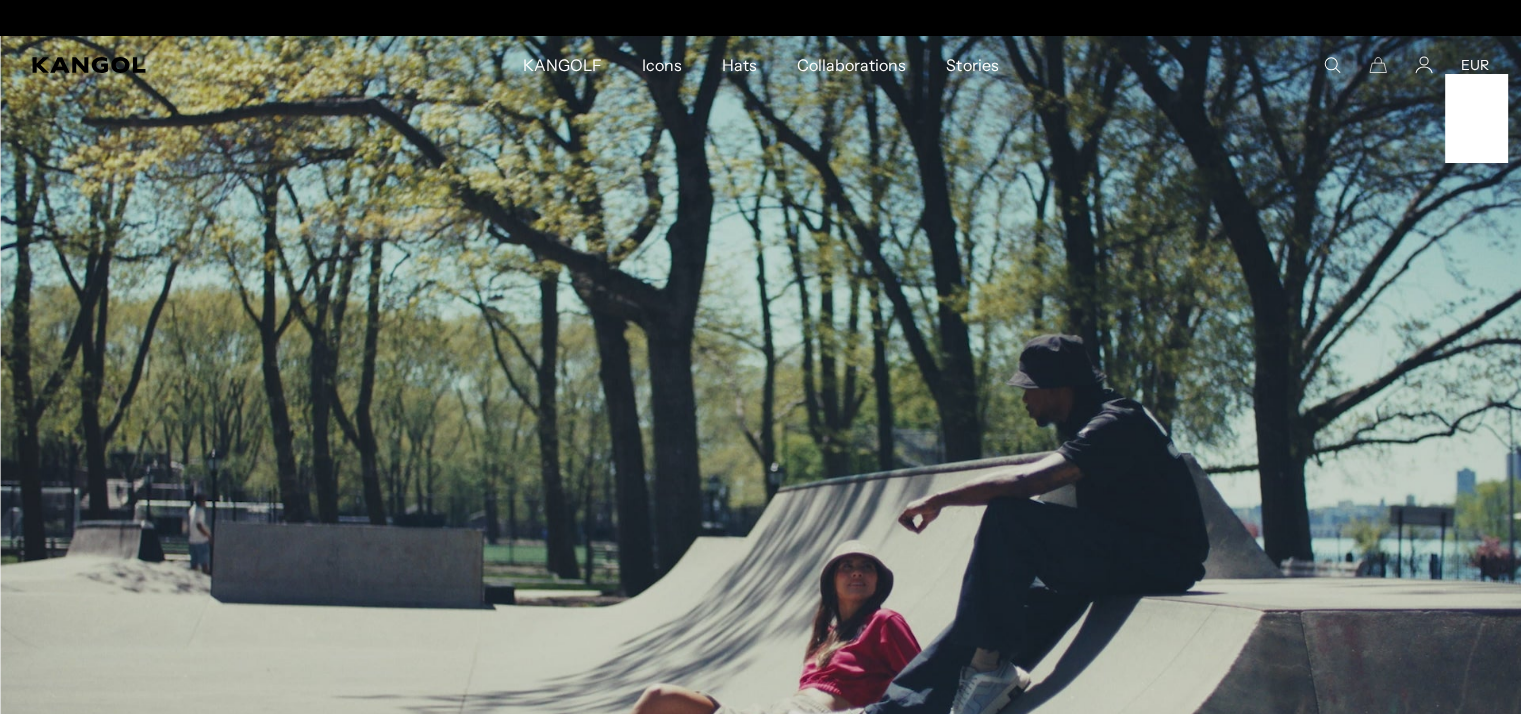 scroll, scrollTop: 0, scrollLeft: 412, axis: horizontal 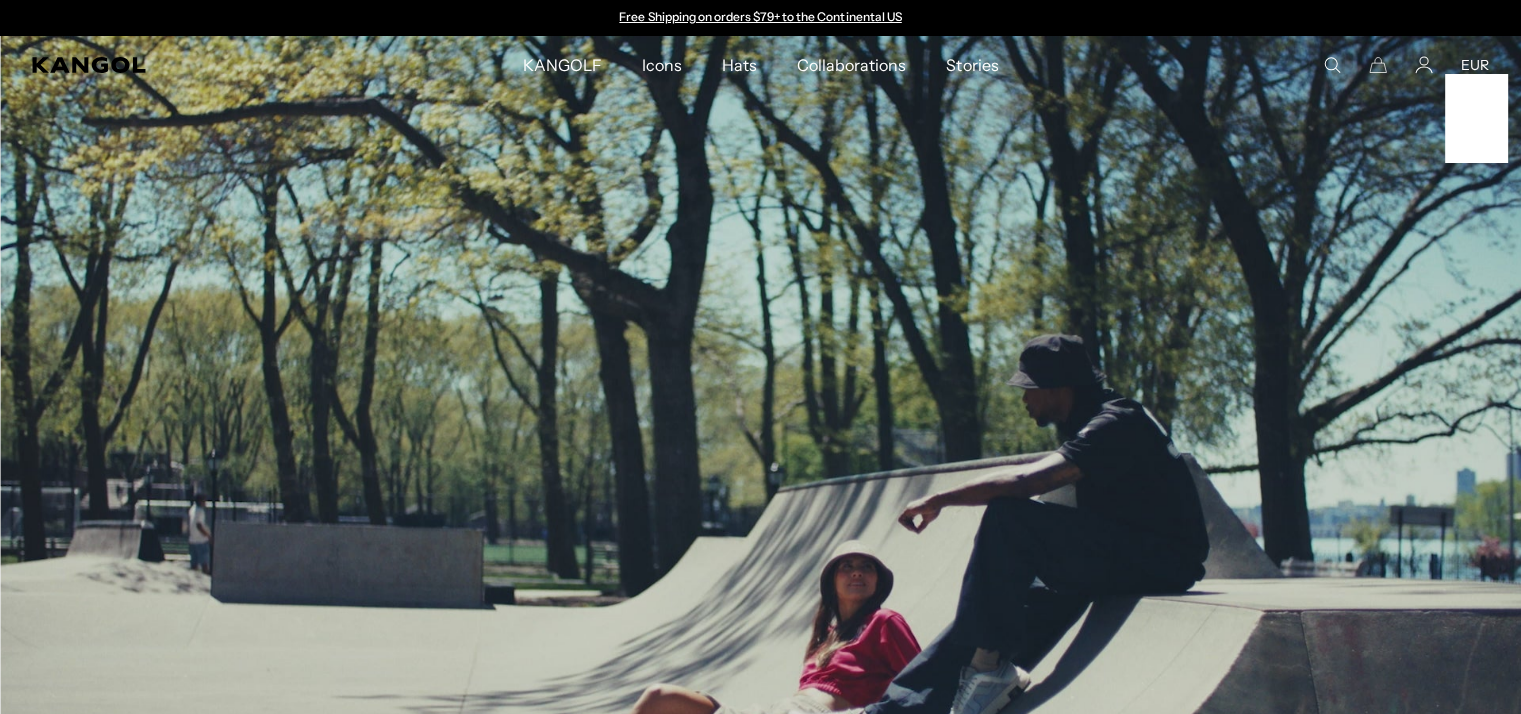 click on "EUR" at bounding box center (1475, 65) 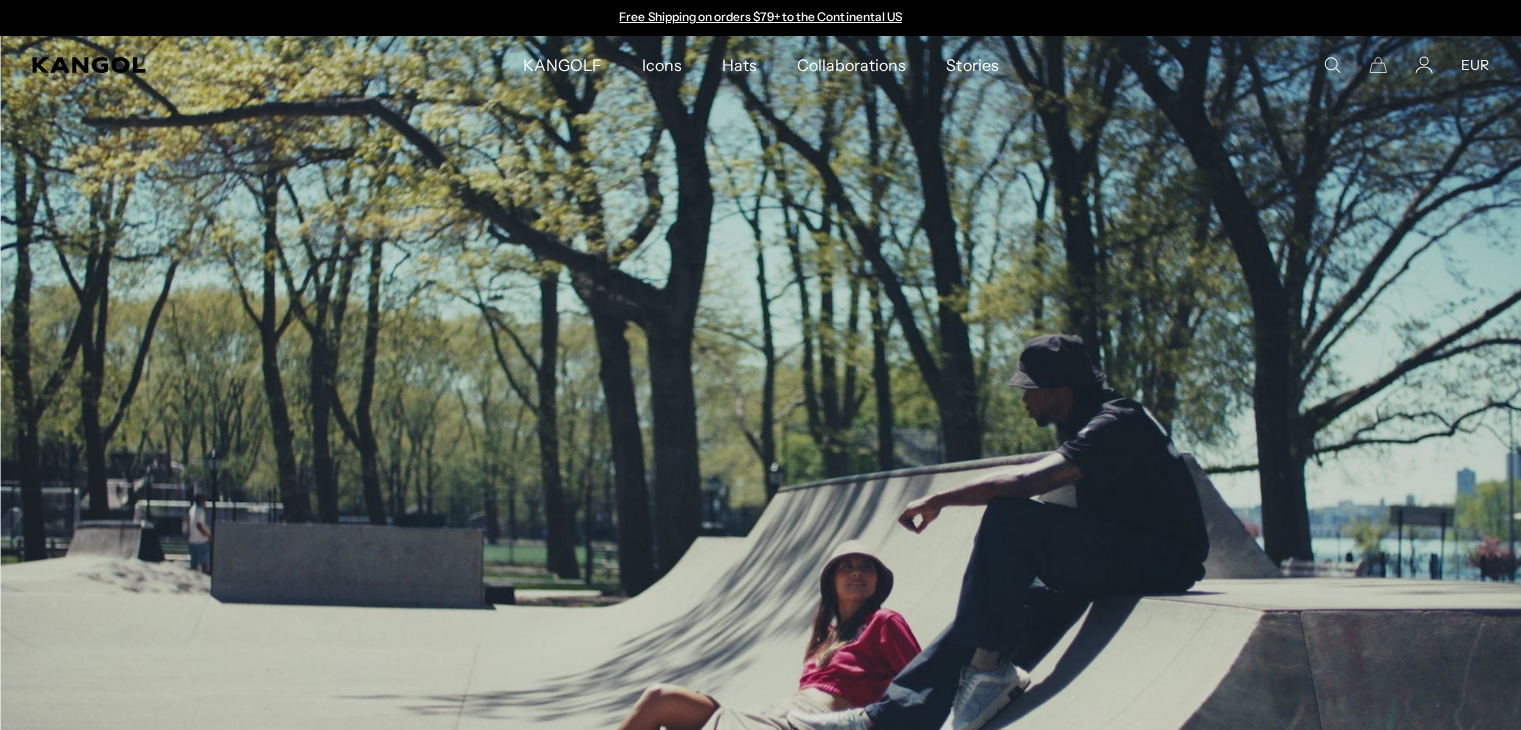 click on "EUR" at bounding box center (1475, 65) 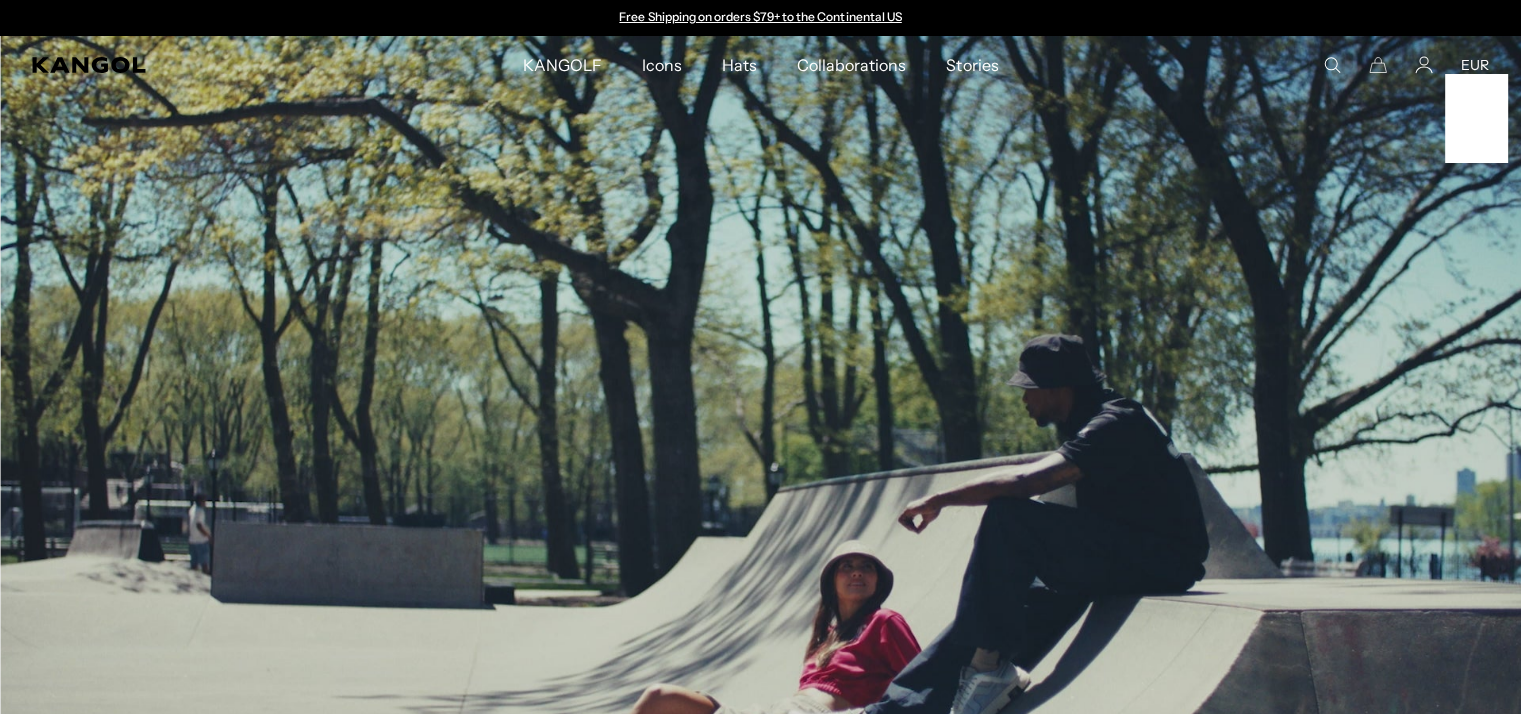 click on "EUR" at bounding box center [1475, 65] 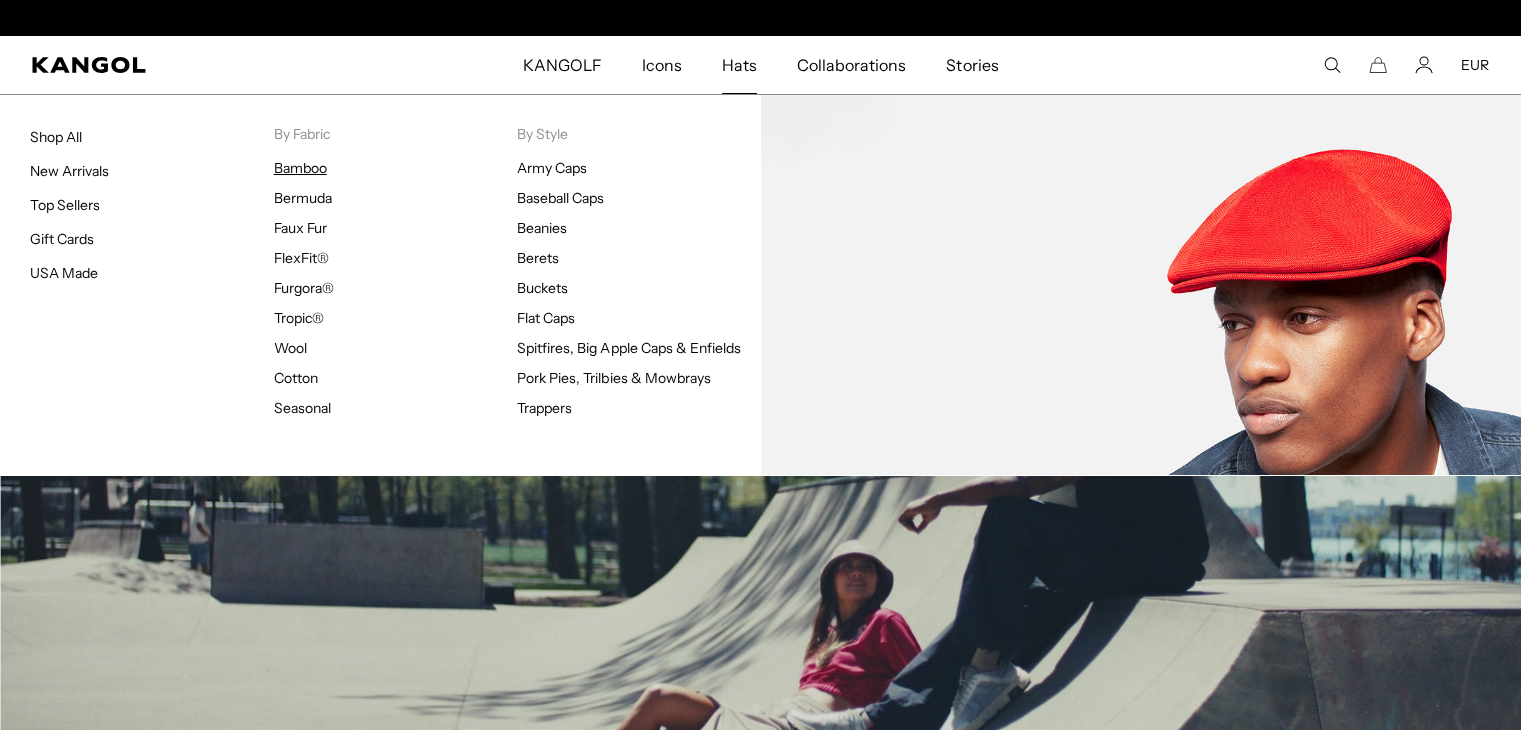scroll, scrollTop: 0, scrollLeft: 412, axis: horizontal 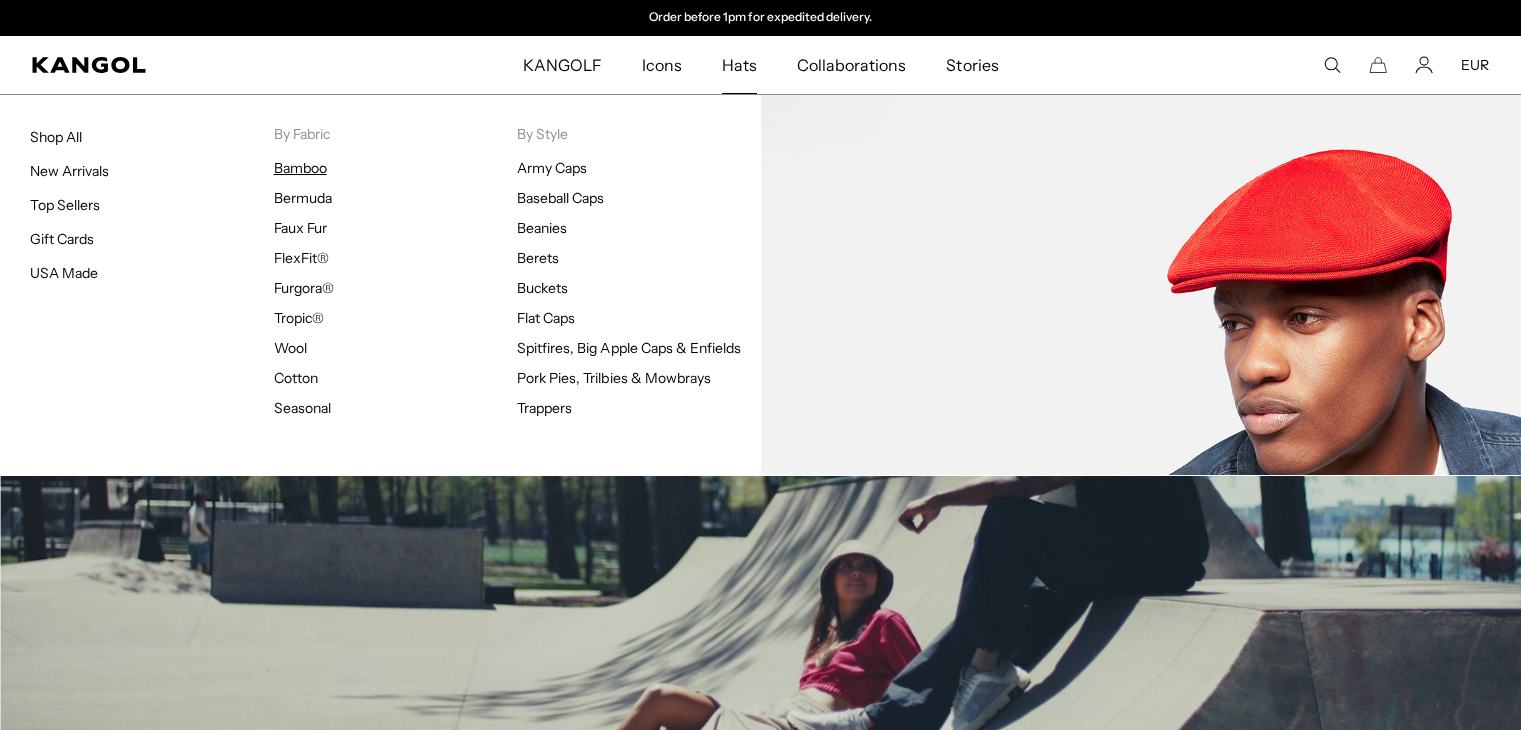 click on "Bamboo" at bounding box center (300, 168) 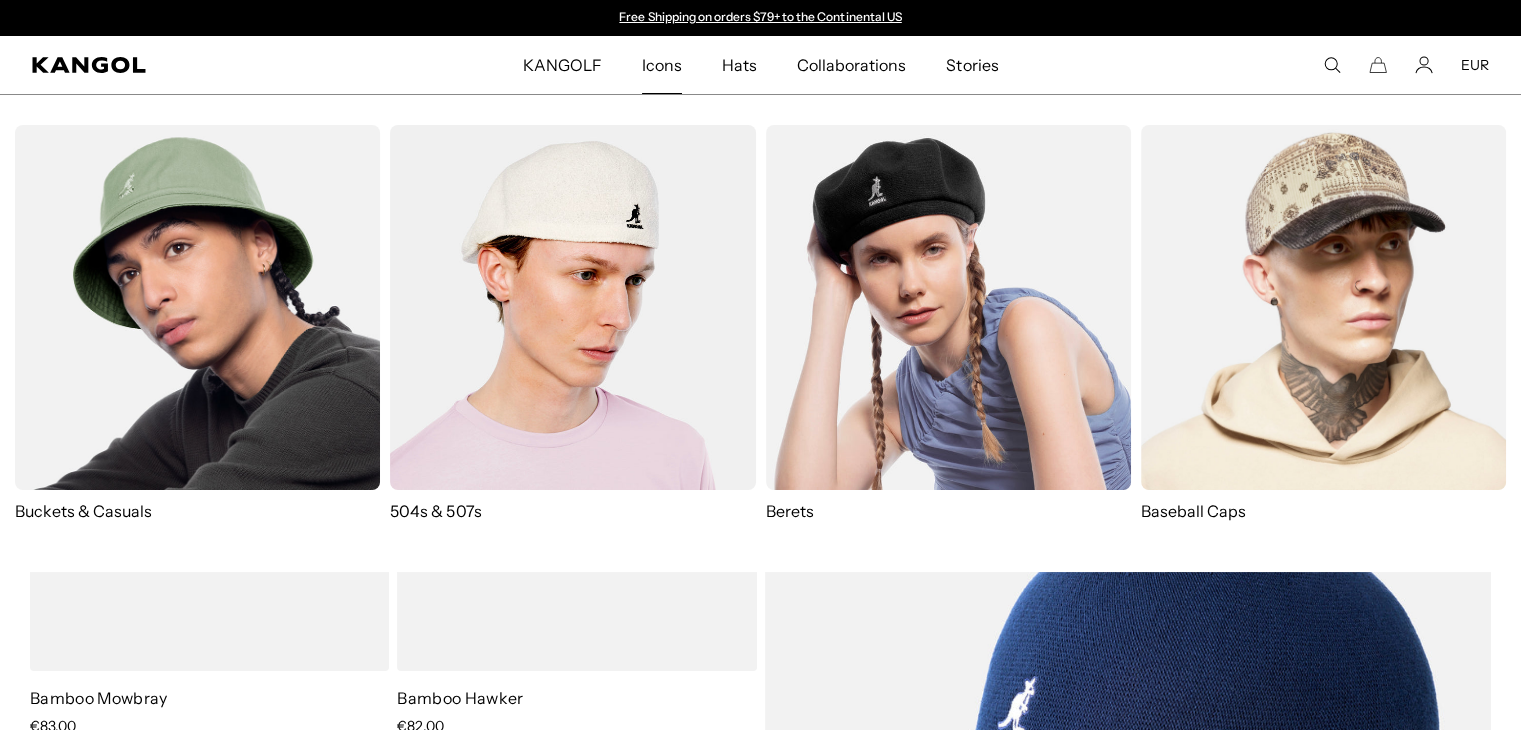 scroll, scrollTop: 0, scrollLeft: 0, axis: both 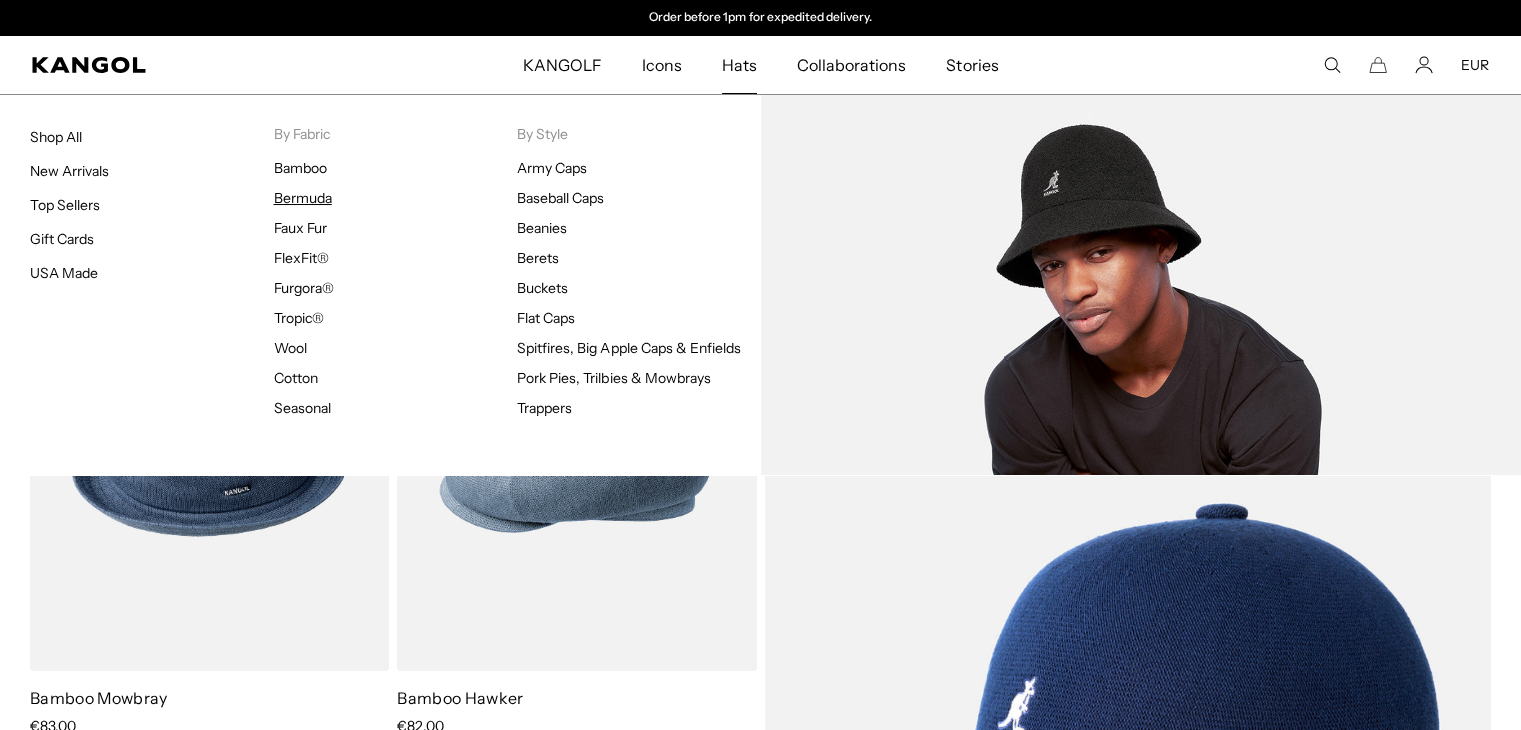 click on "Bermuda" at bounding box center (303, 198) 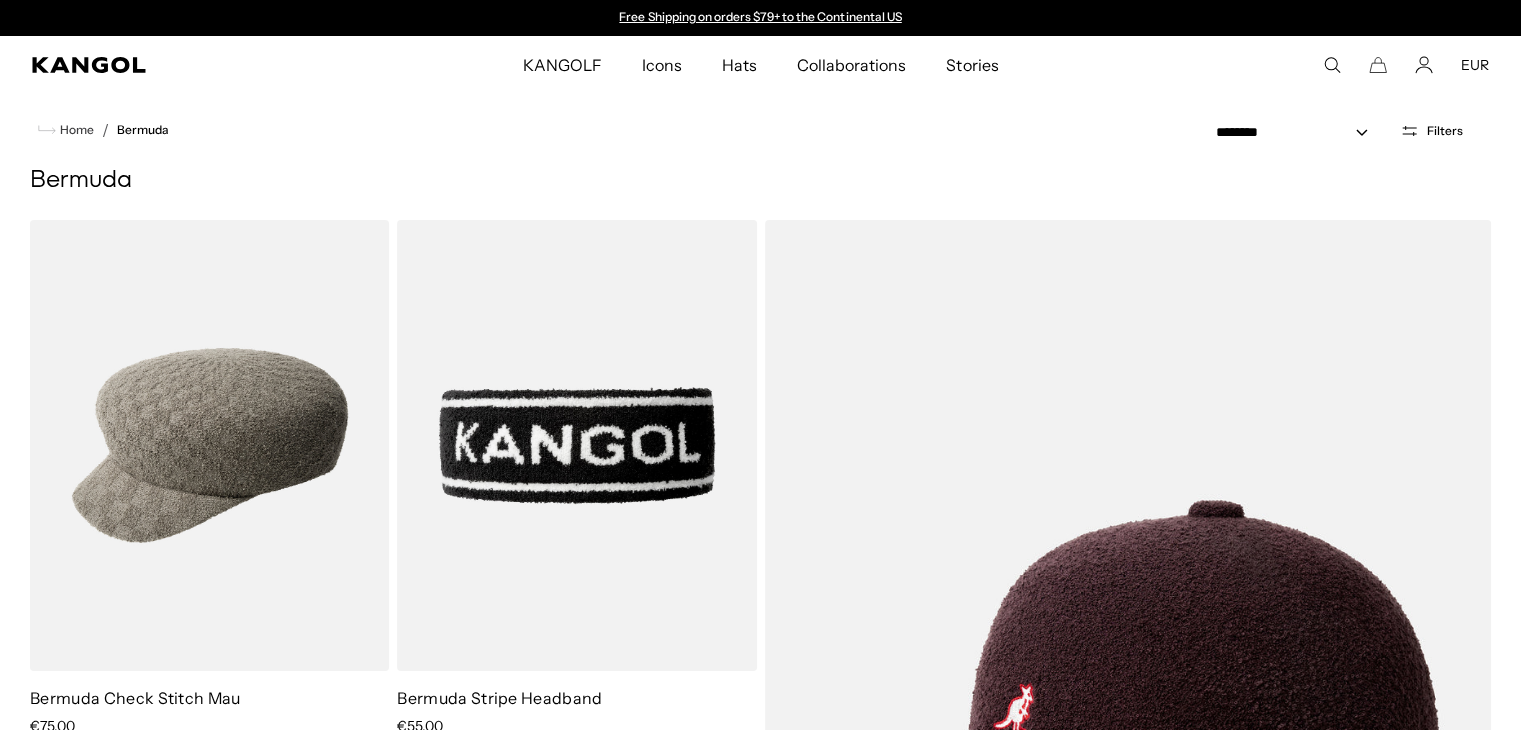 scroll, scrollTop: 0, scrollLeft: 0, axis: both 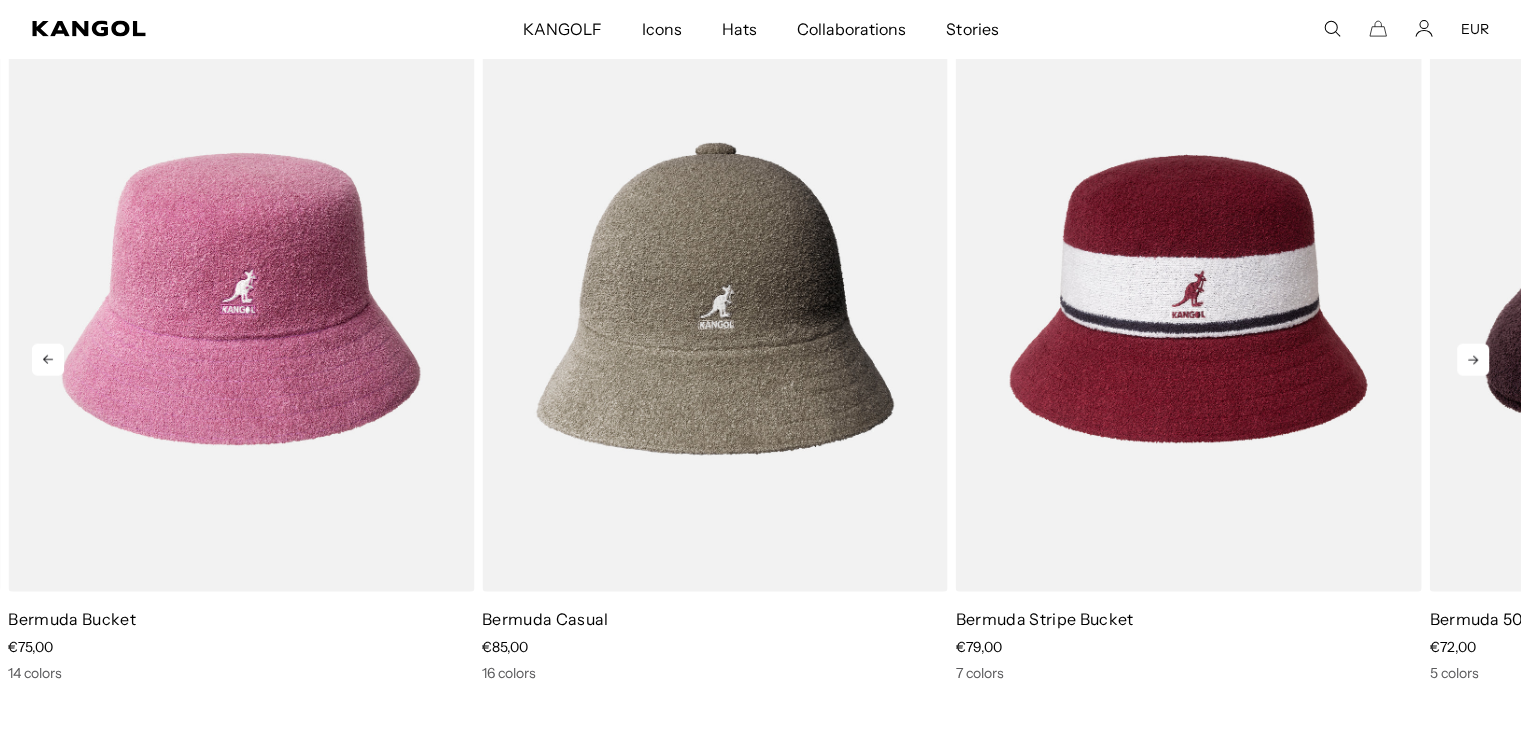 click 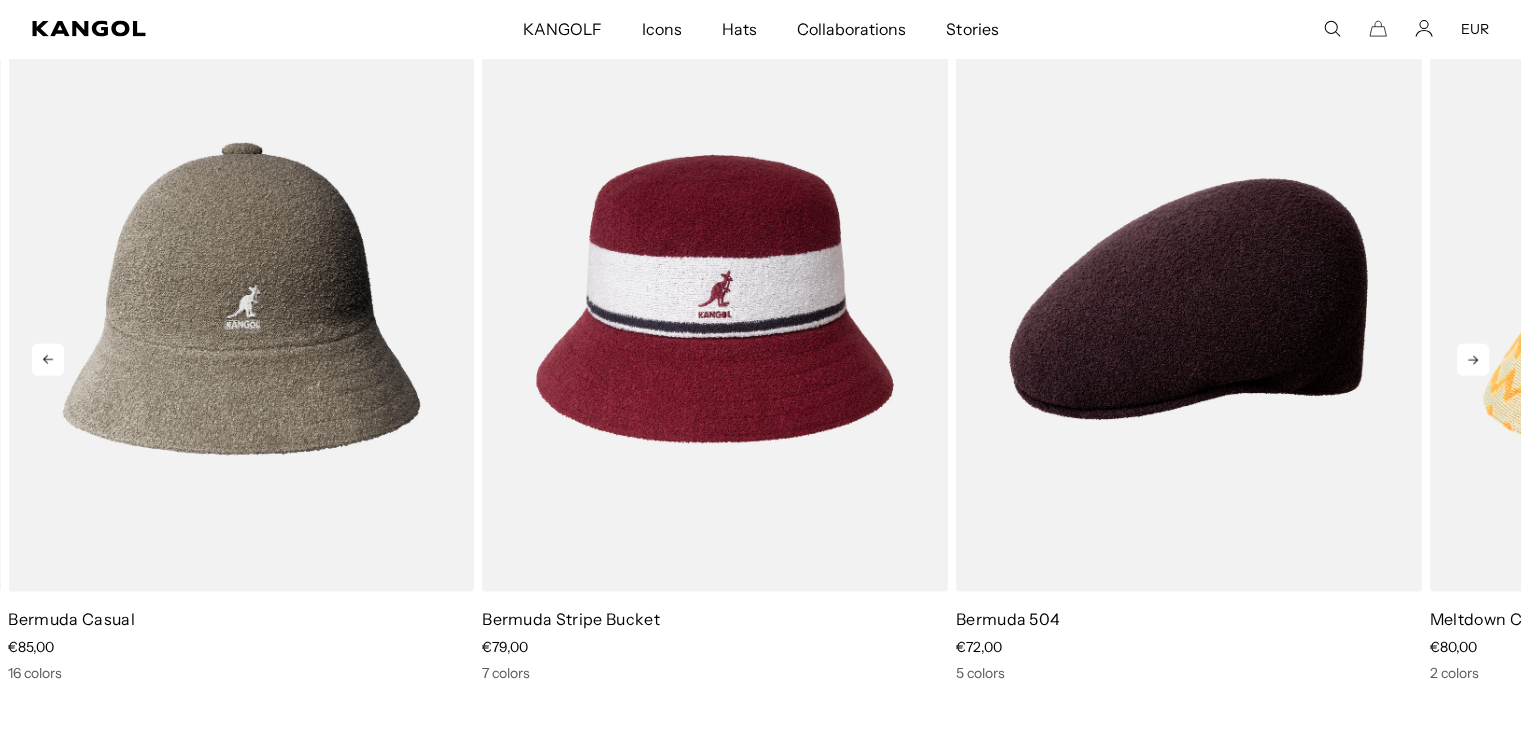 click 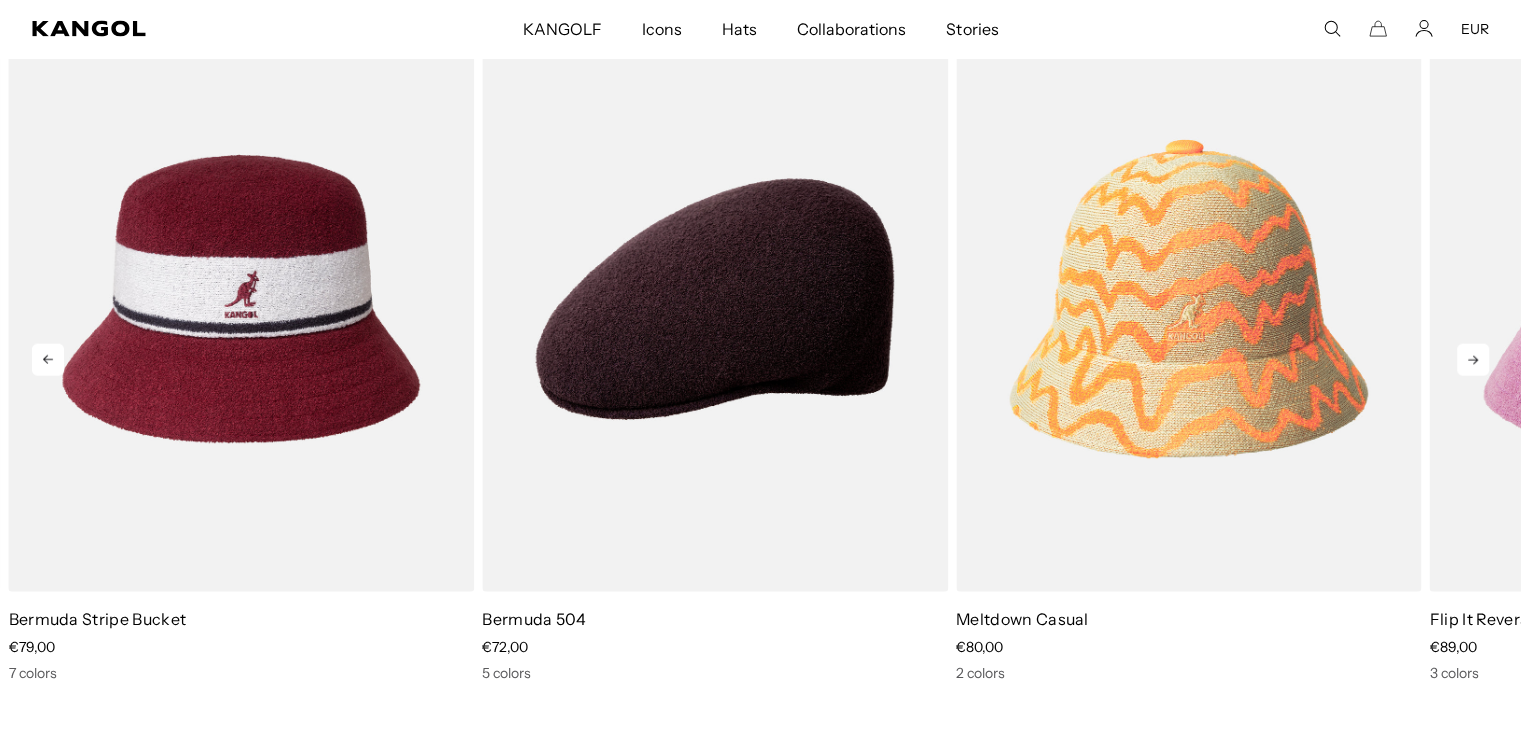 click 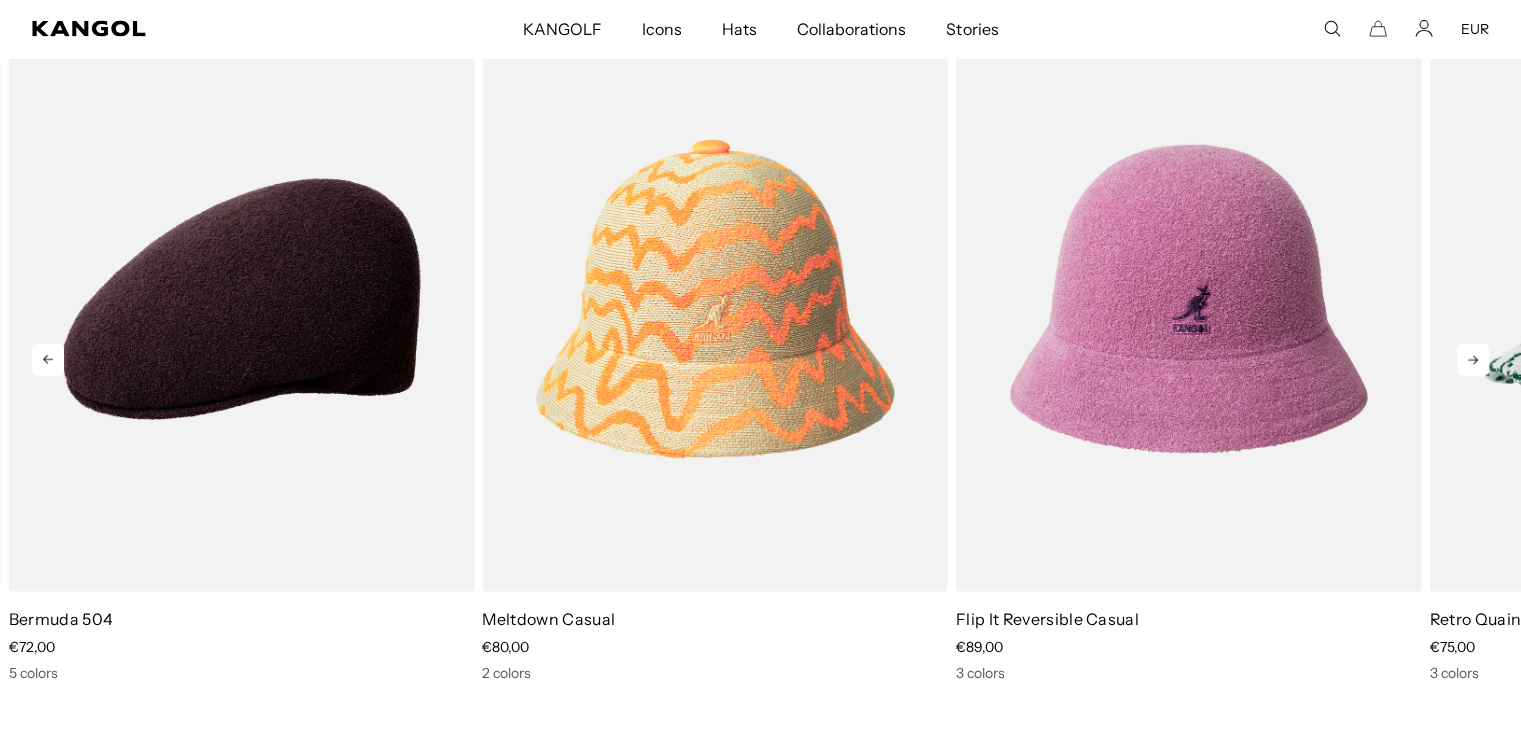 click 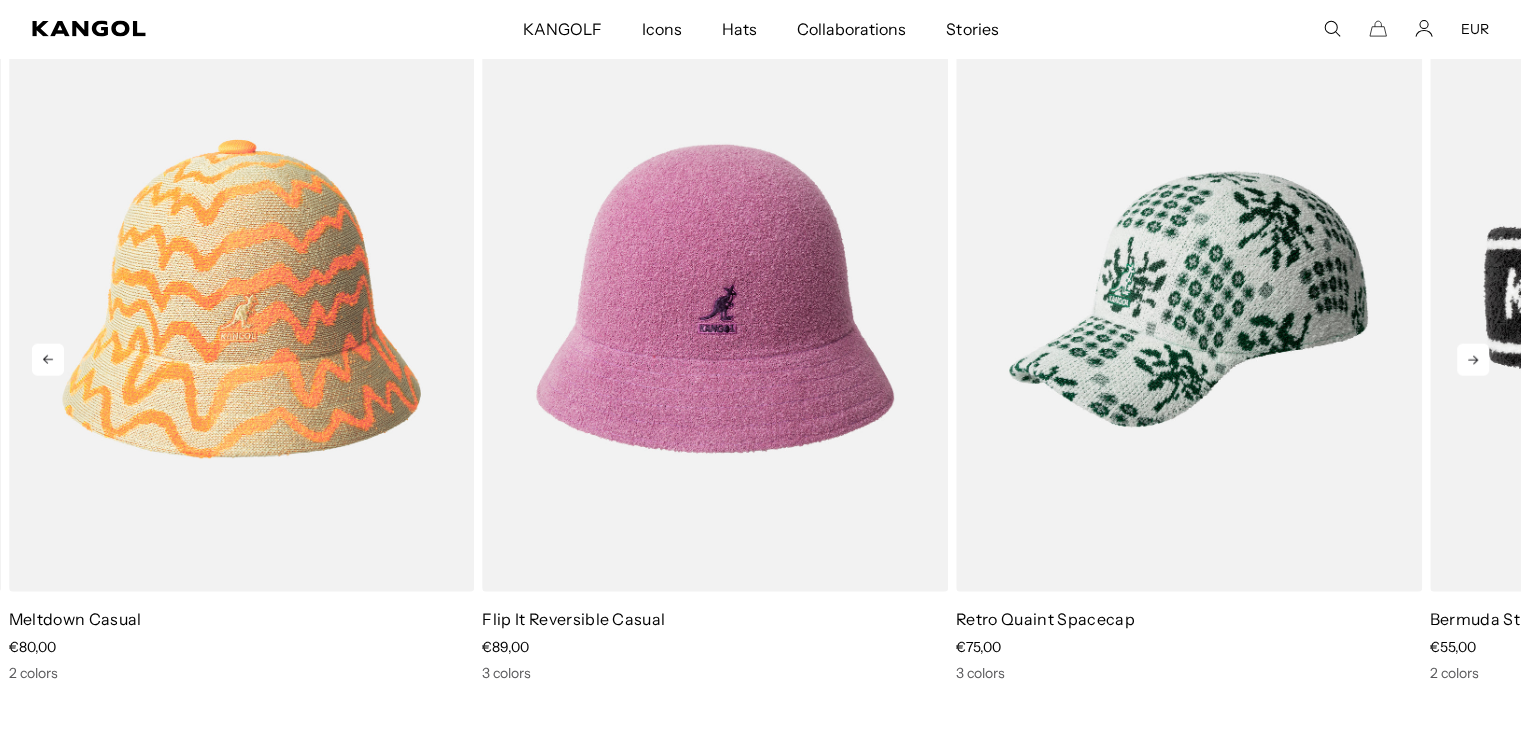 click 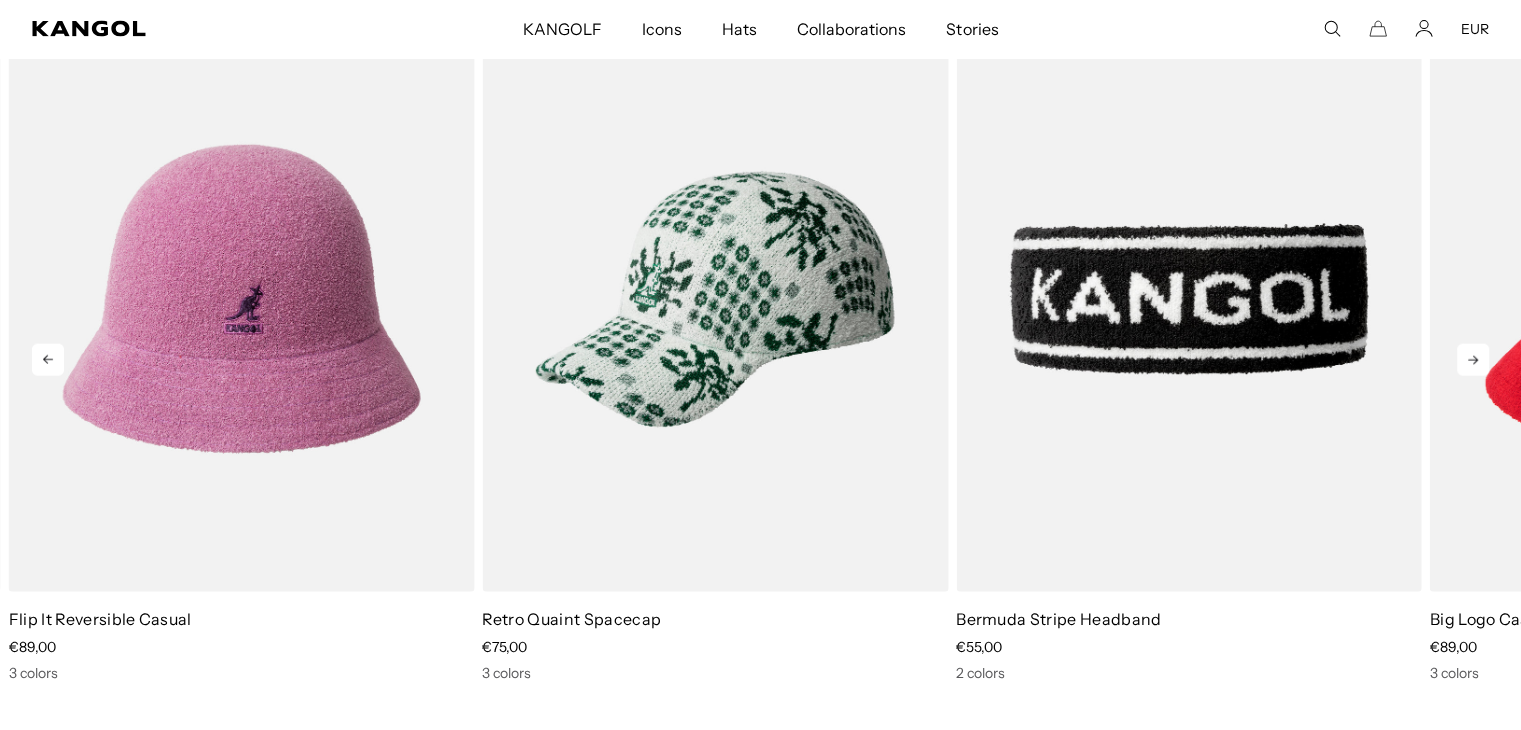 scroll, scrollTop: 0, scrollLeft: 412, axis: horizontal 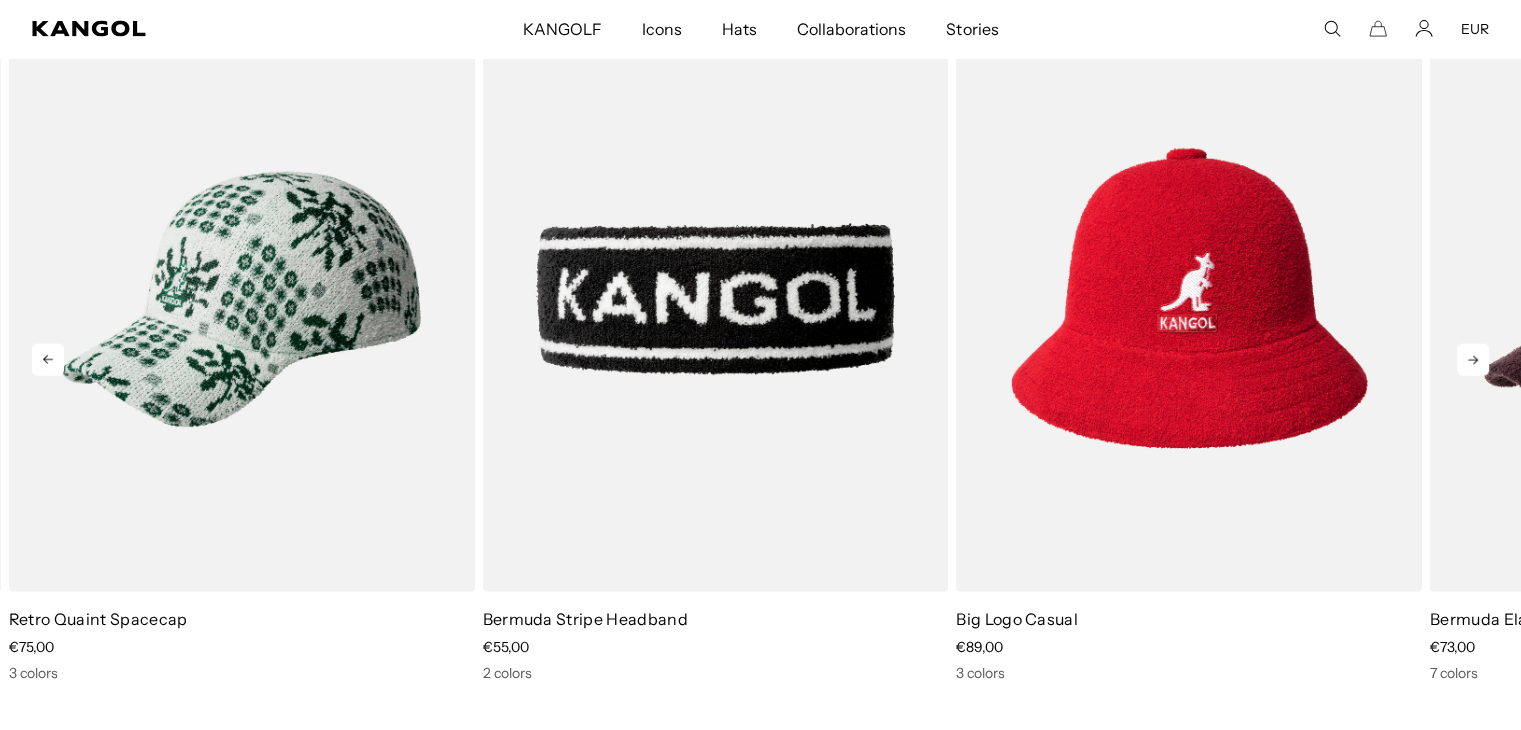 click 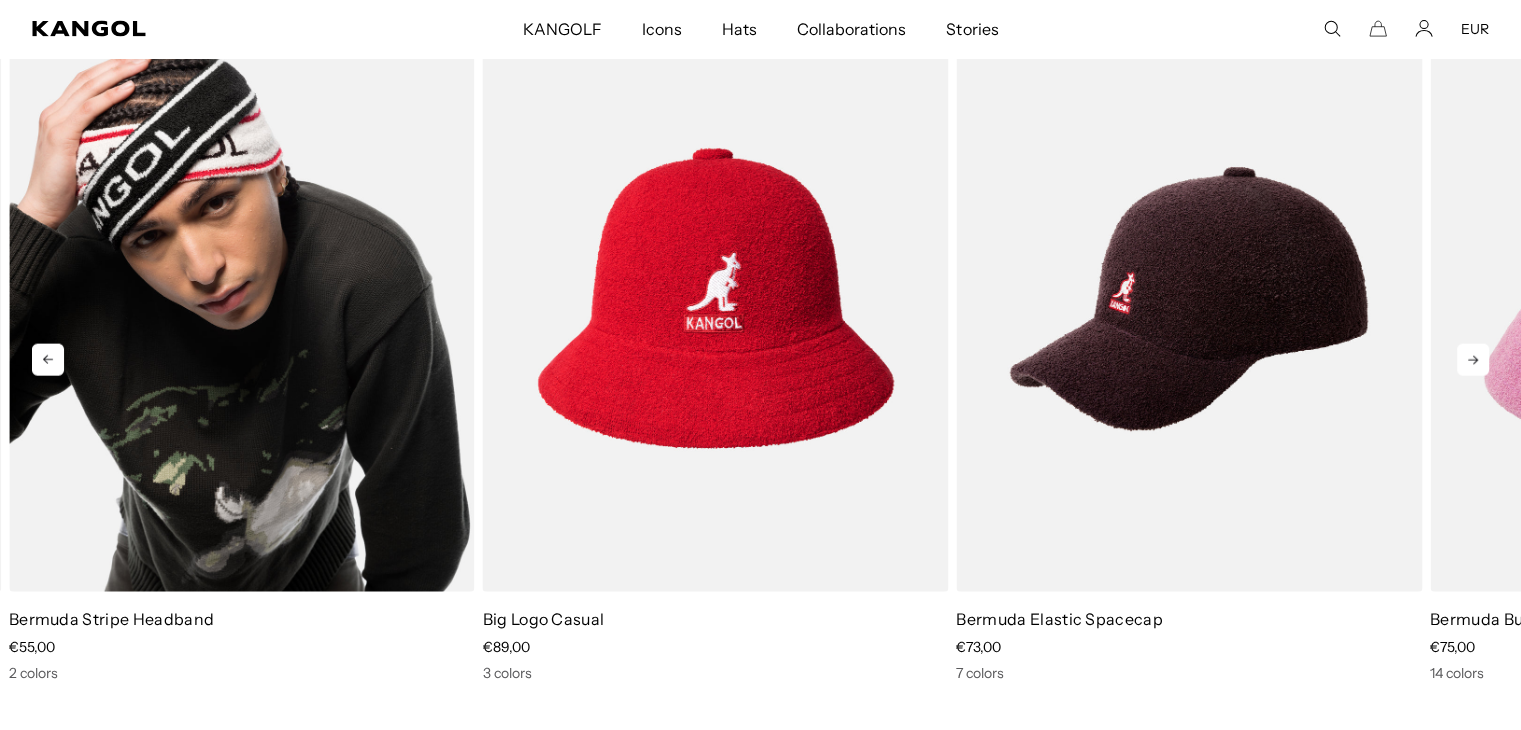 scroll, scrollTop: 0, scrollLeft: 0, axis: both 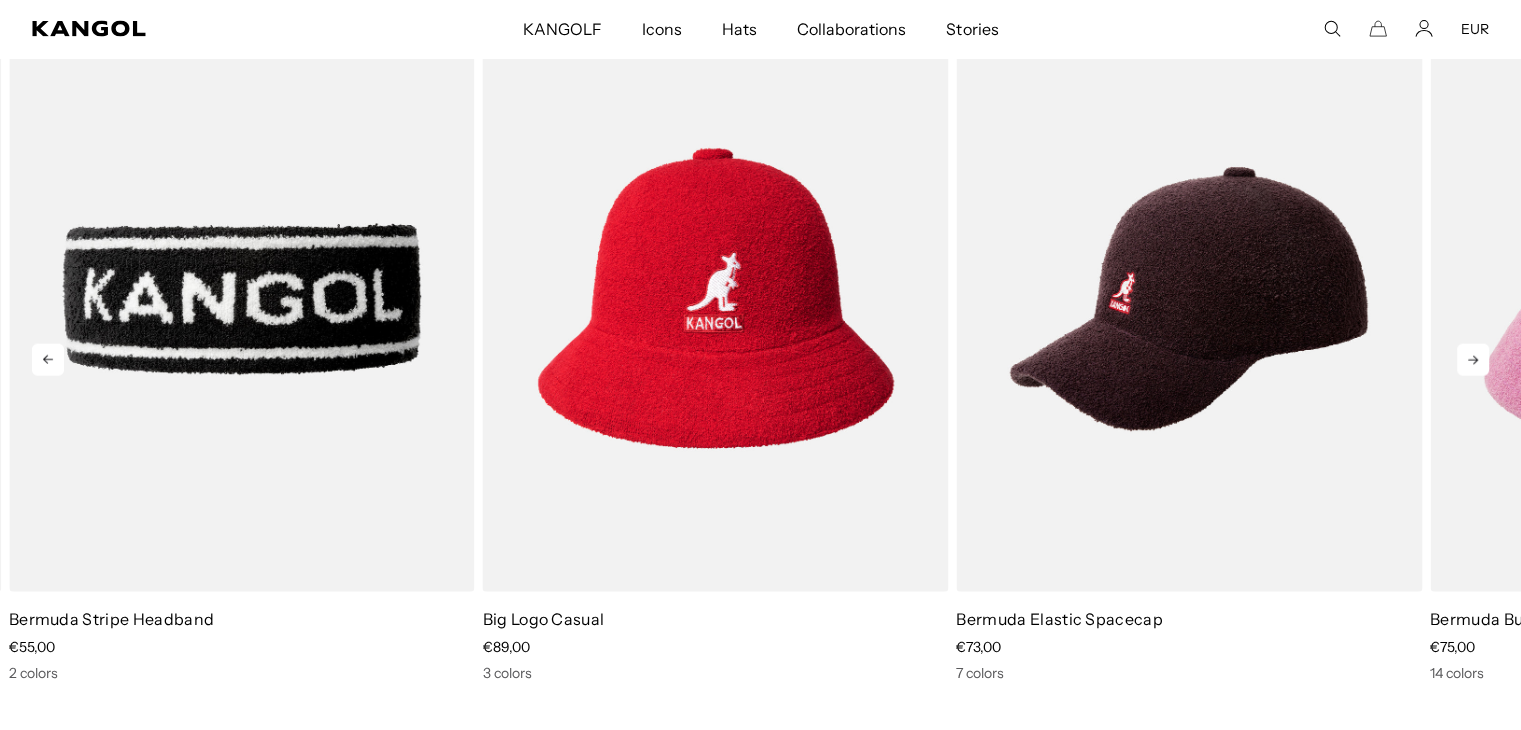 click 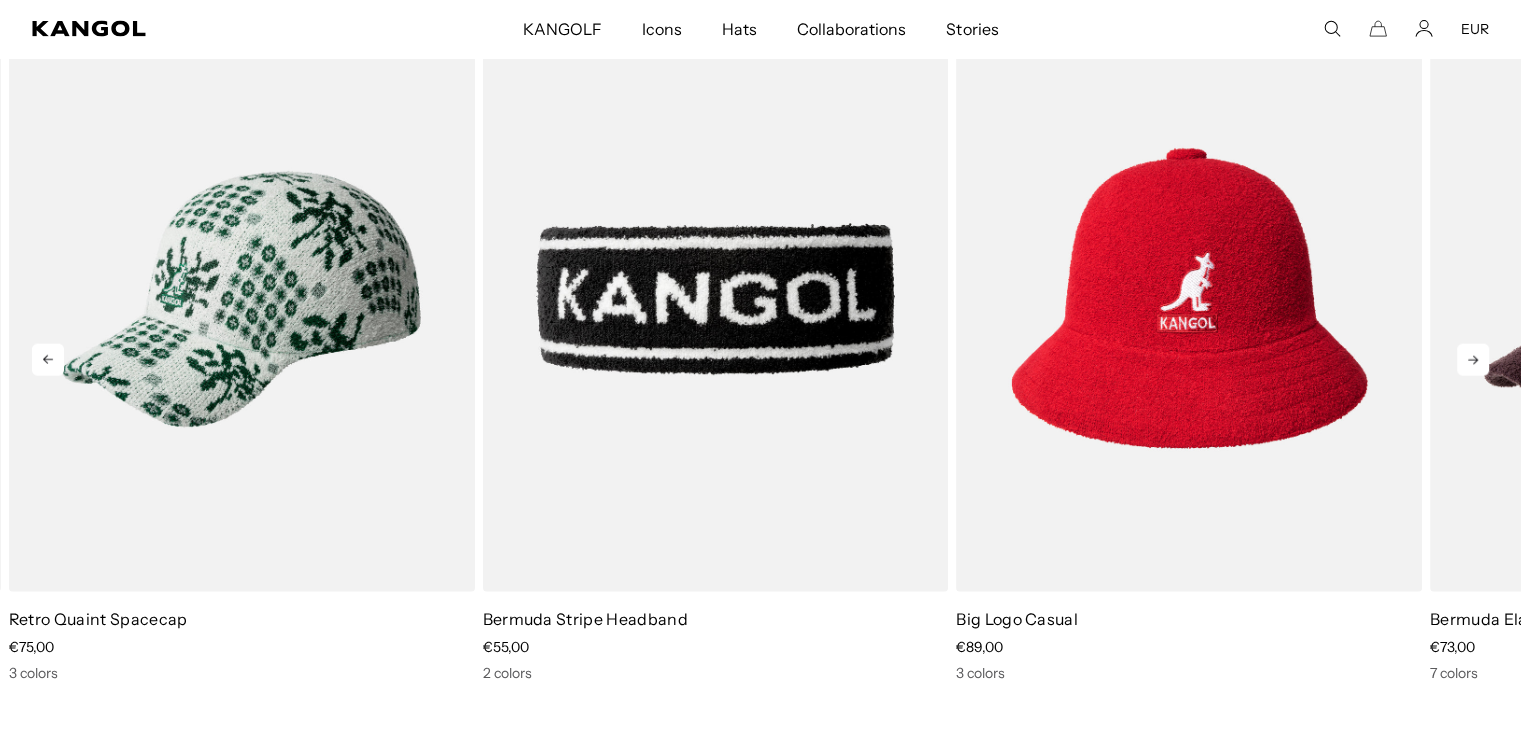 click 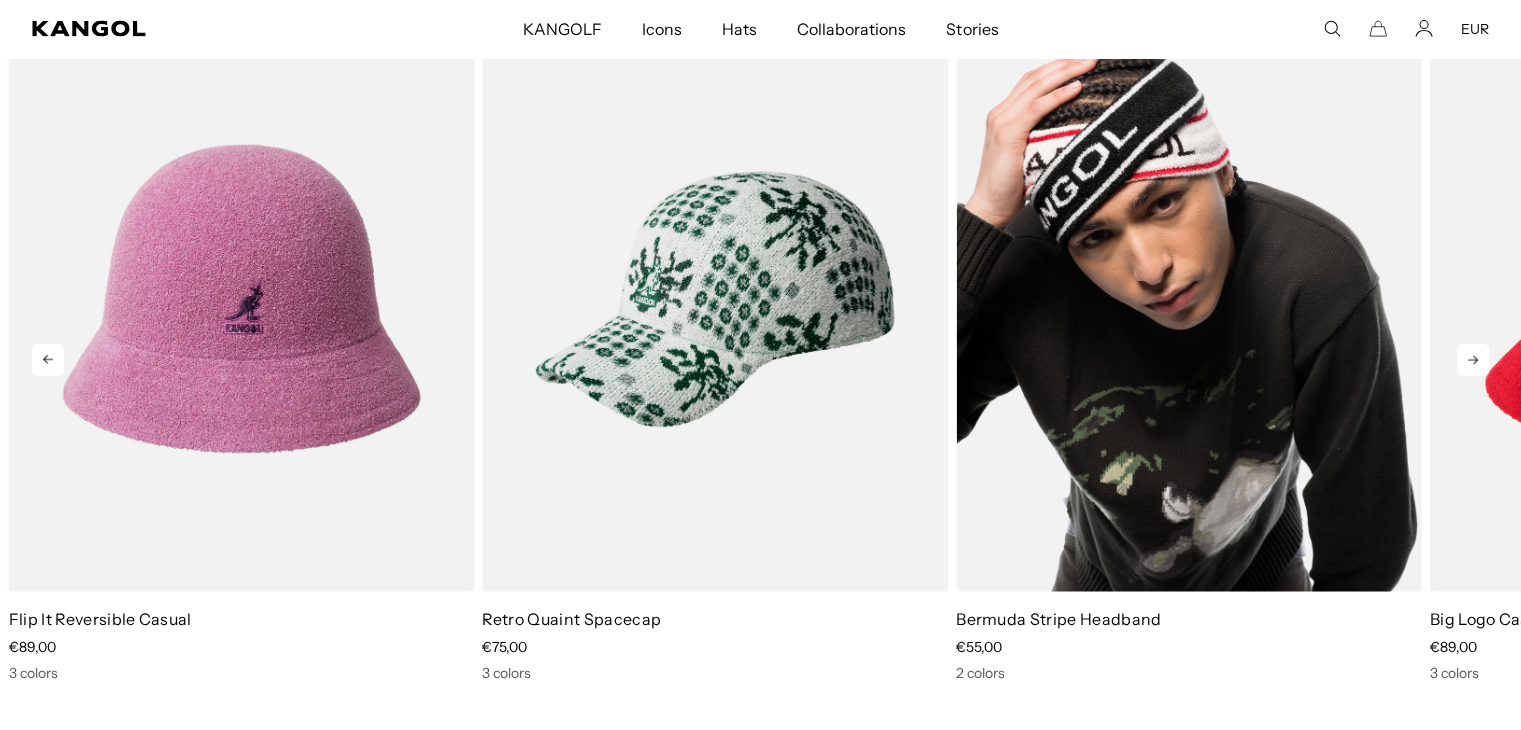 scroll, scrollTop: 0, scrollLeft: 412, axis: horizontal 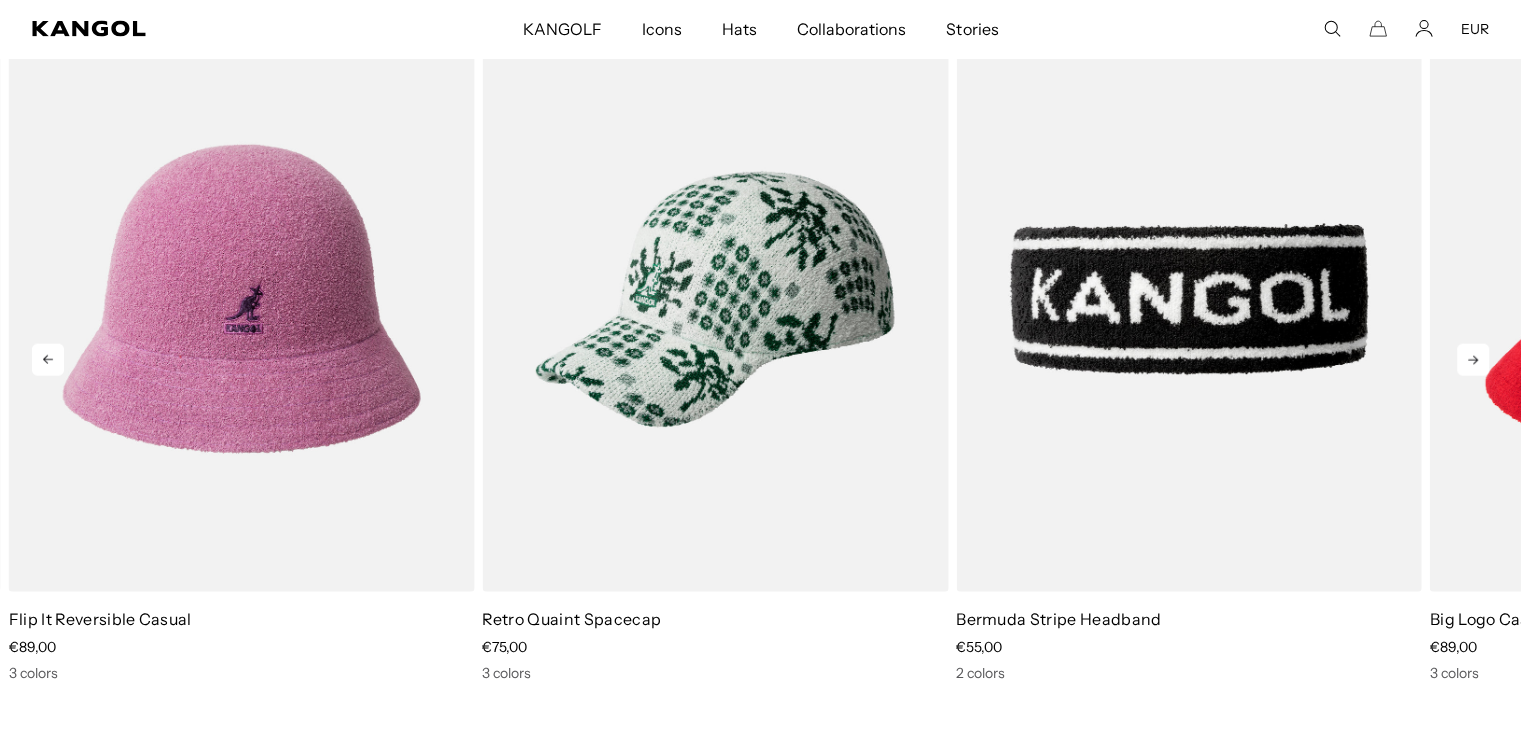 click 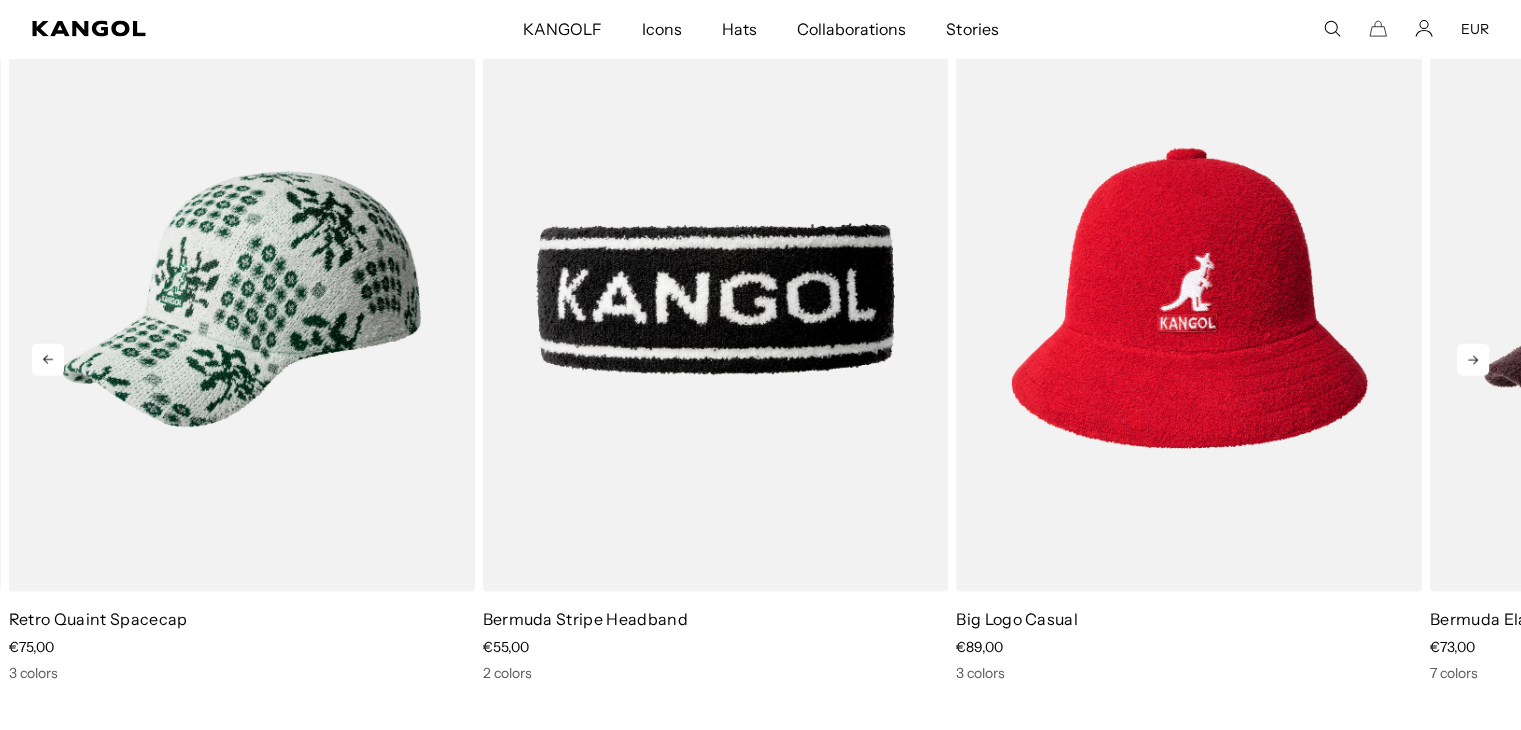 click 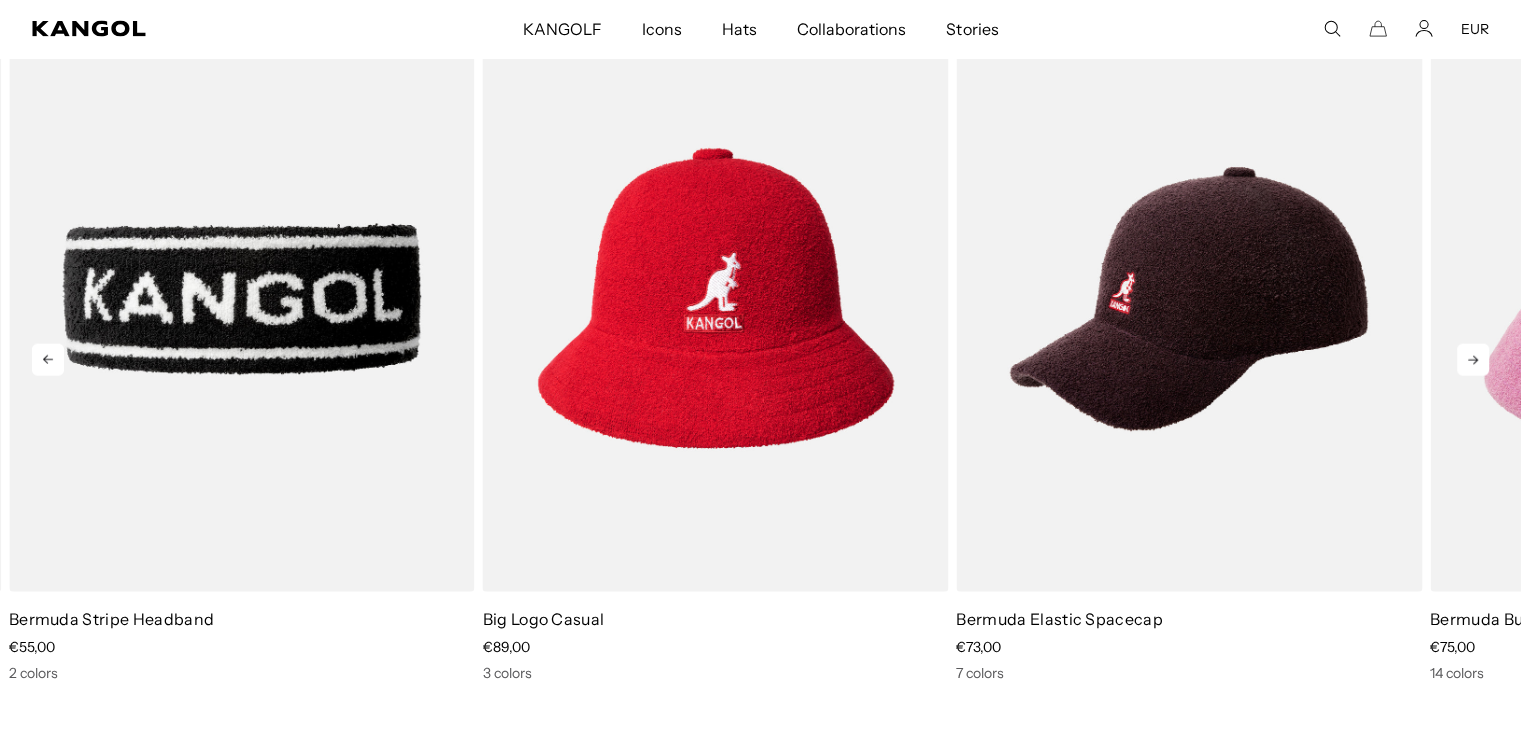 click 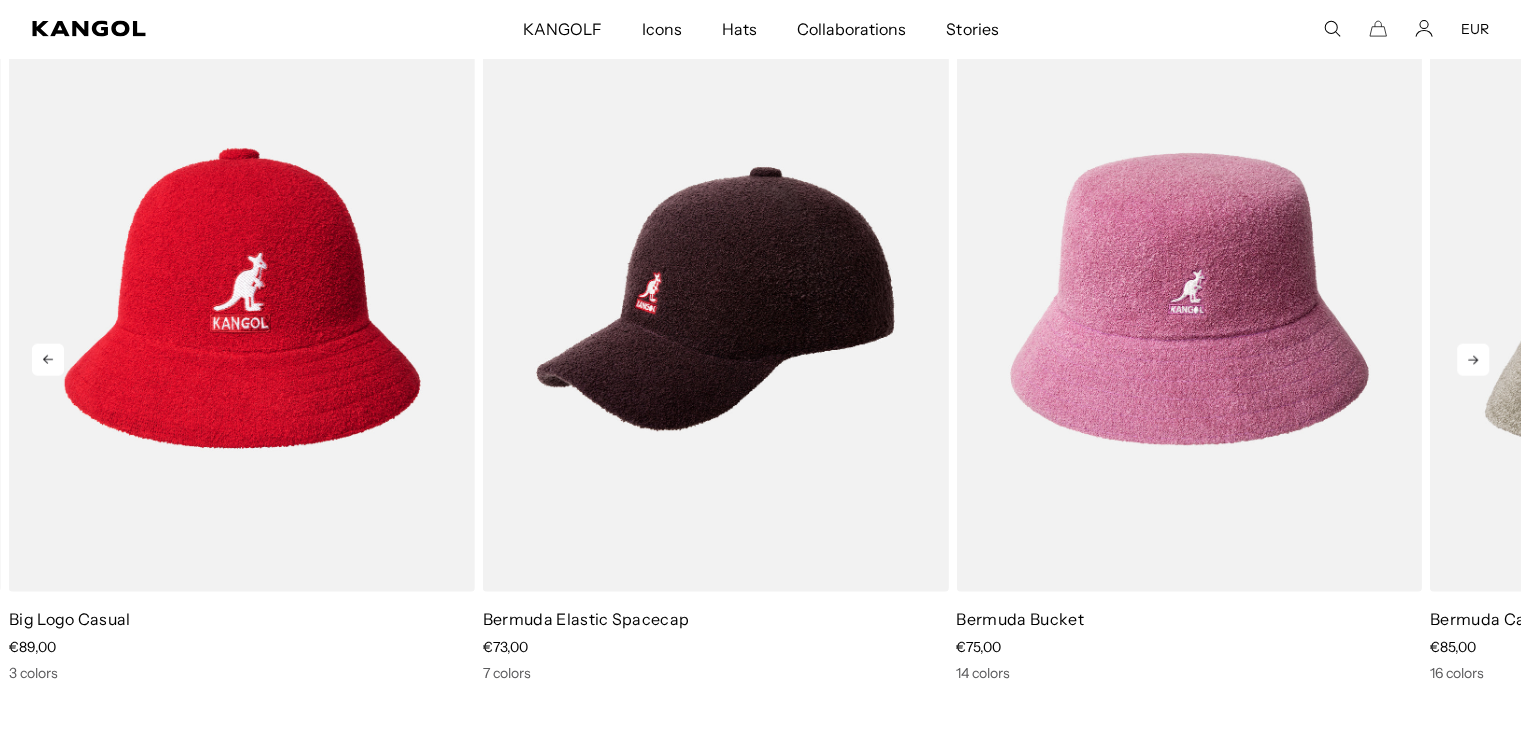 click 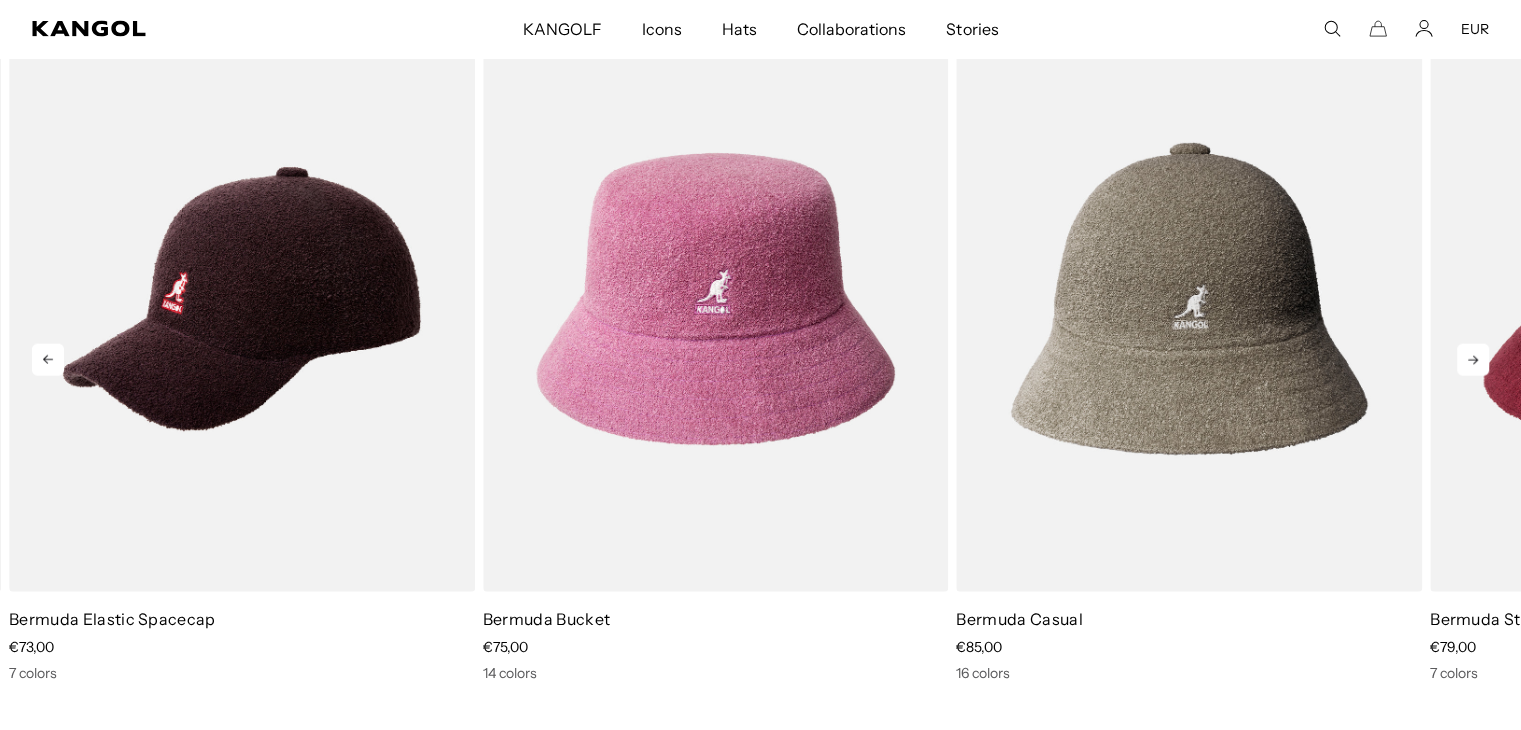 click 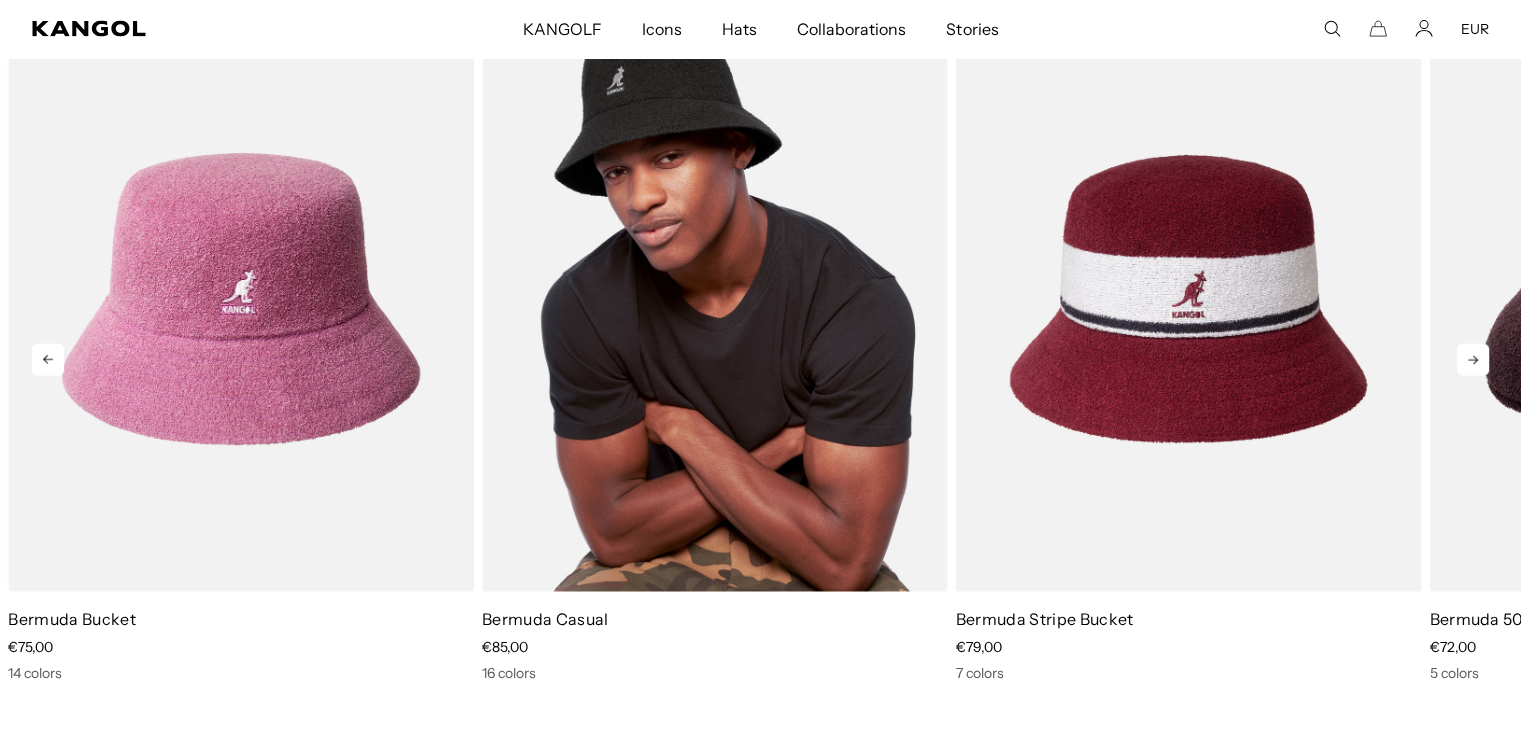 scroll, scrollTop: 0, scrollLeft: 0, axis: both 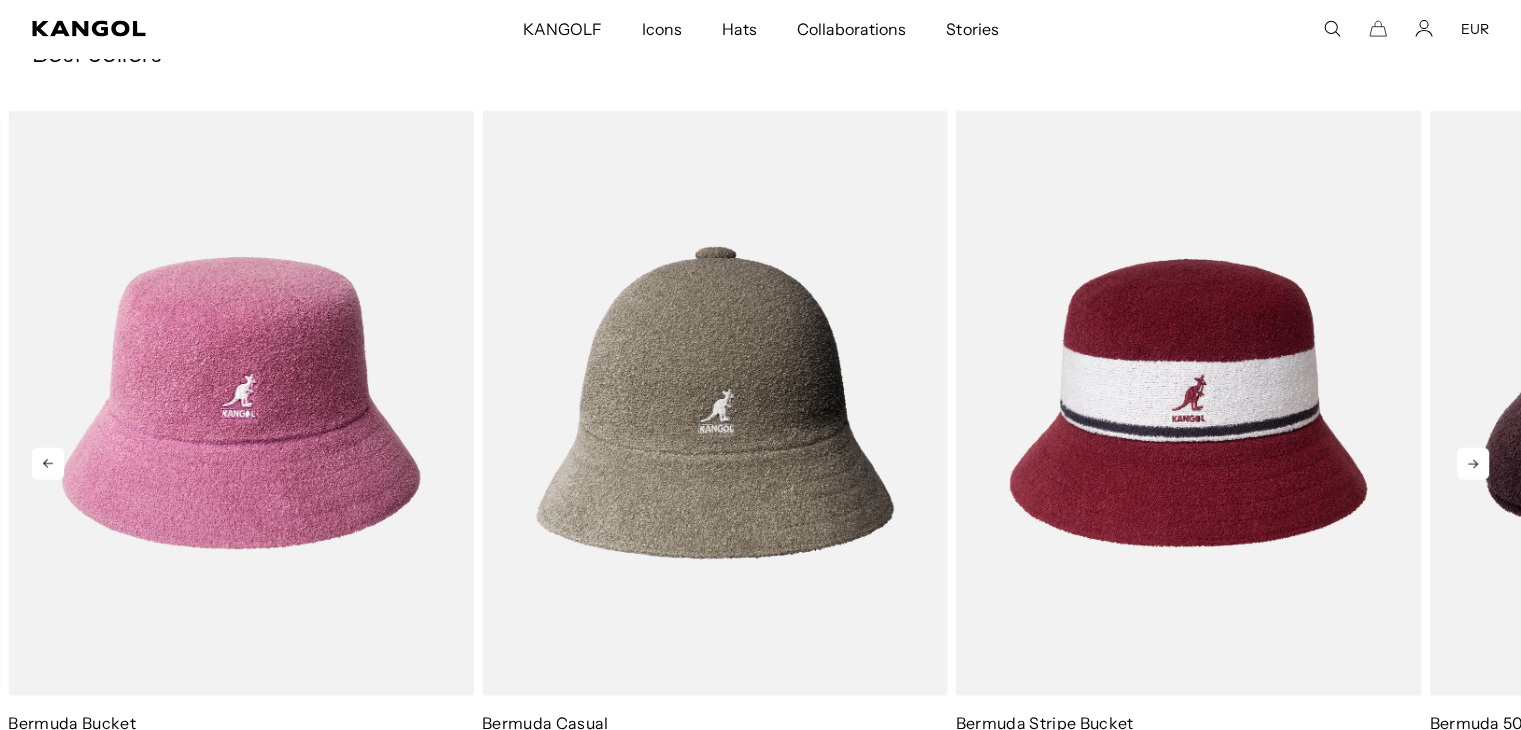 click 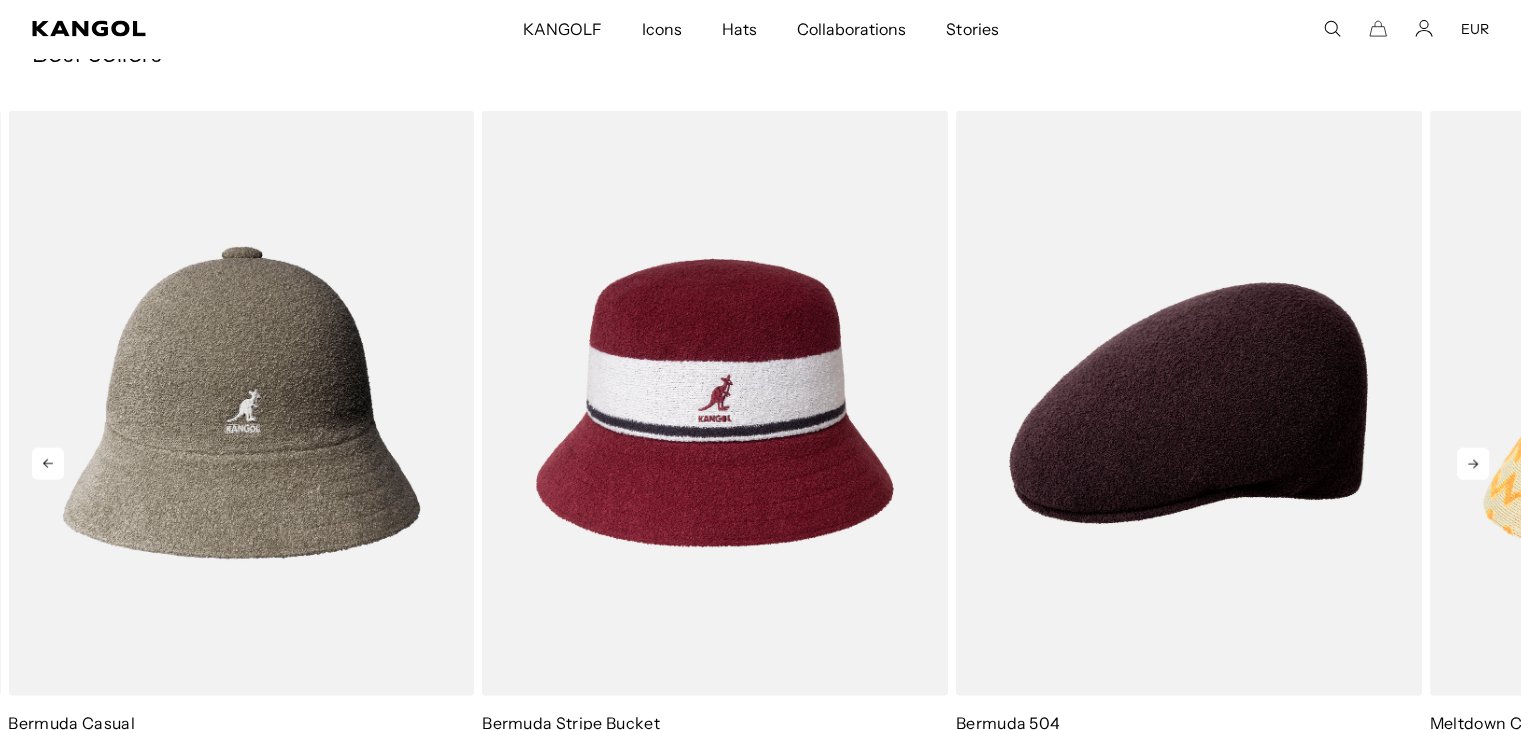 click 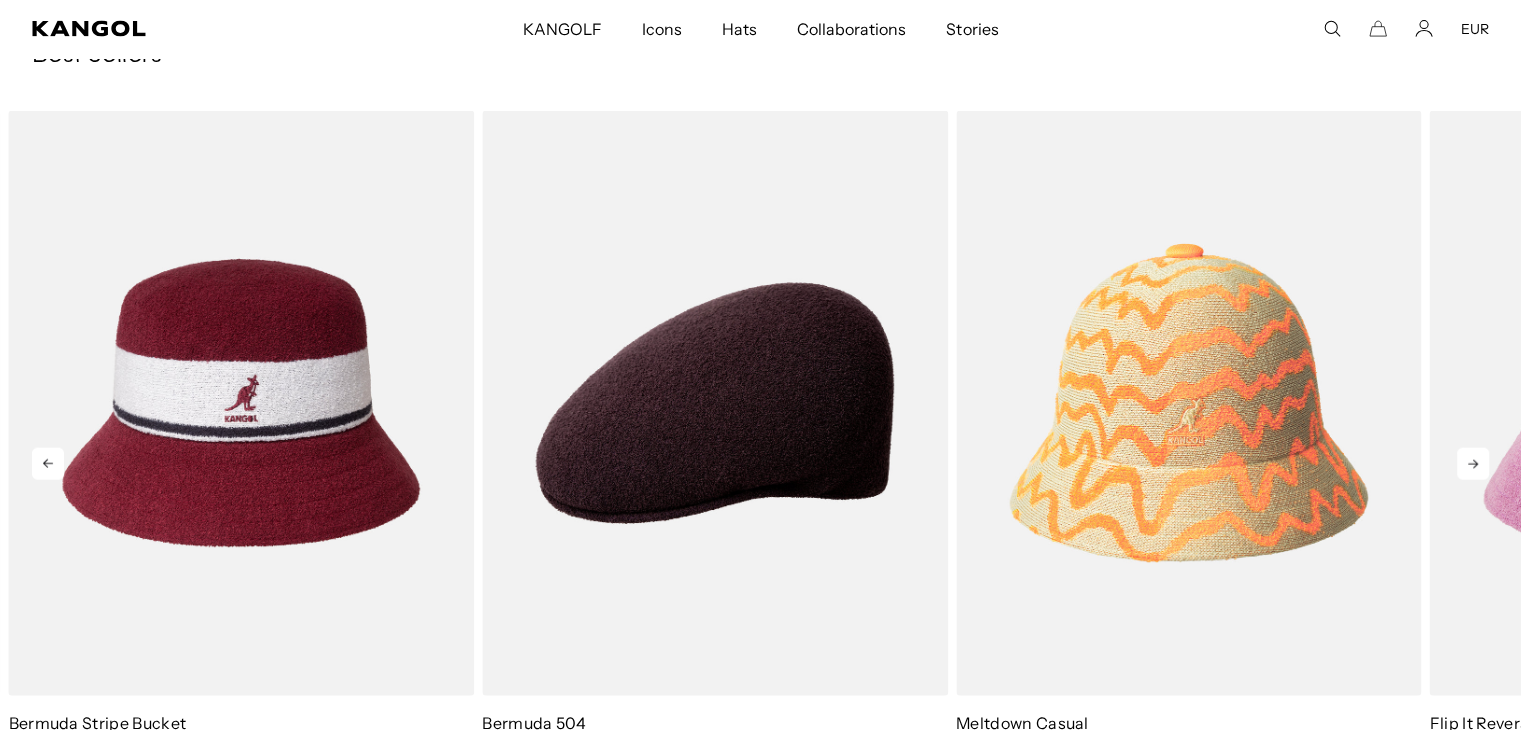click 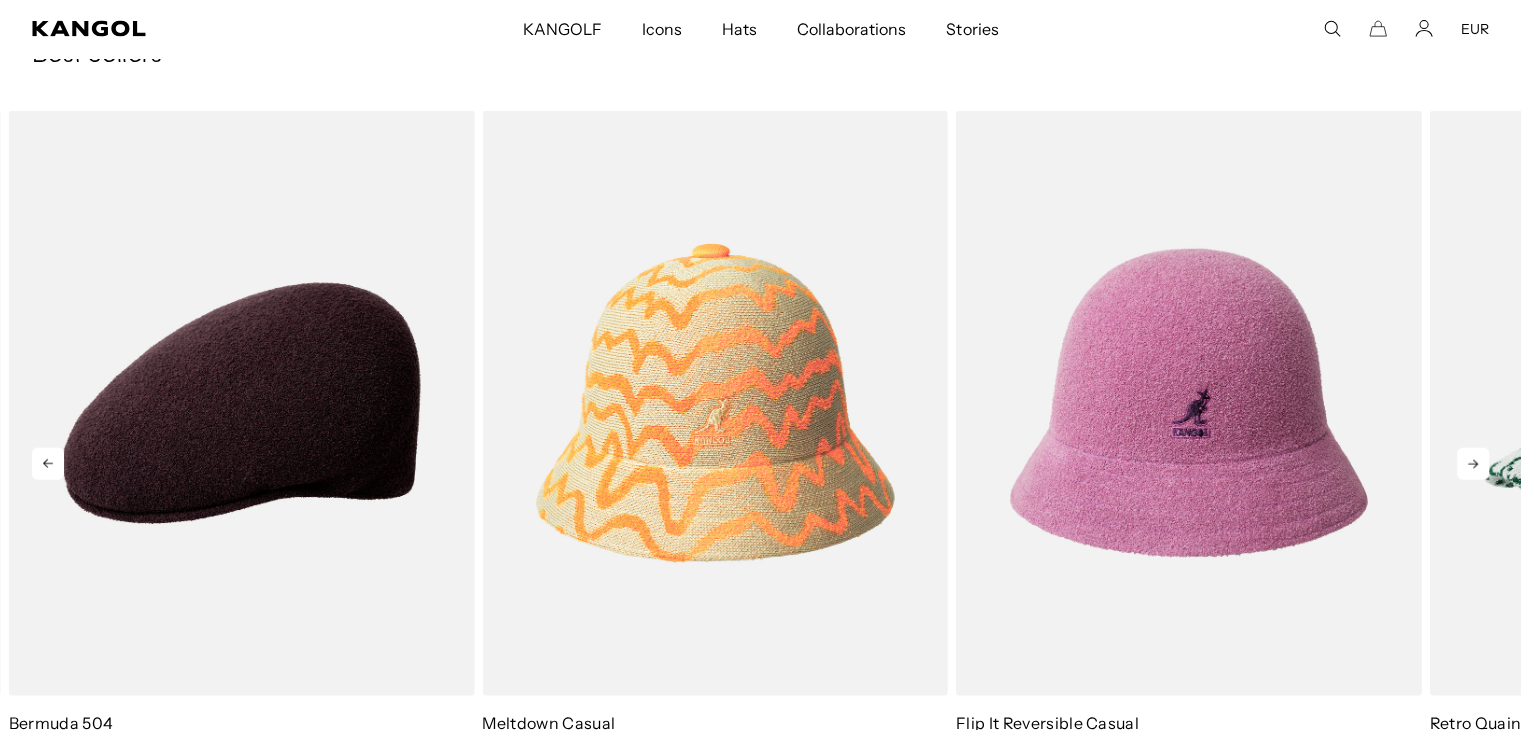 click 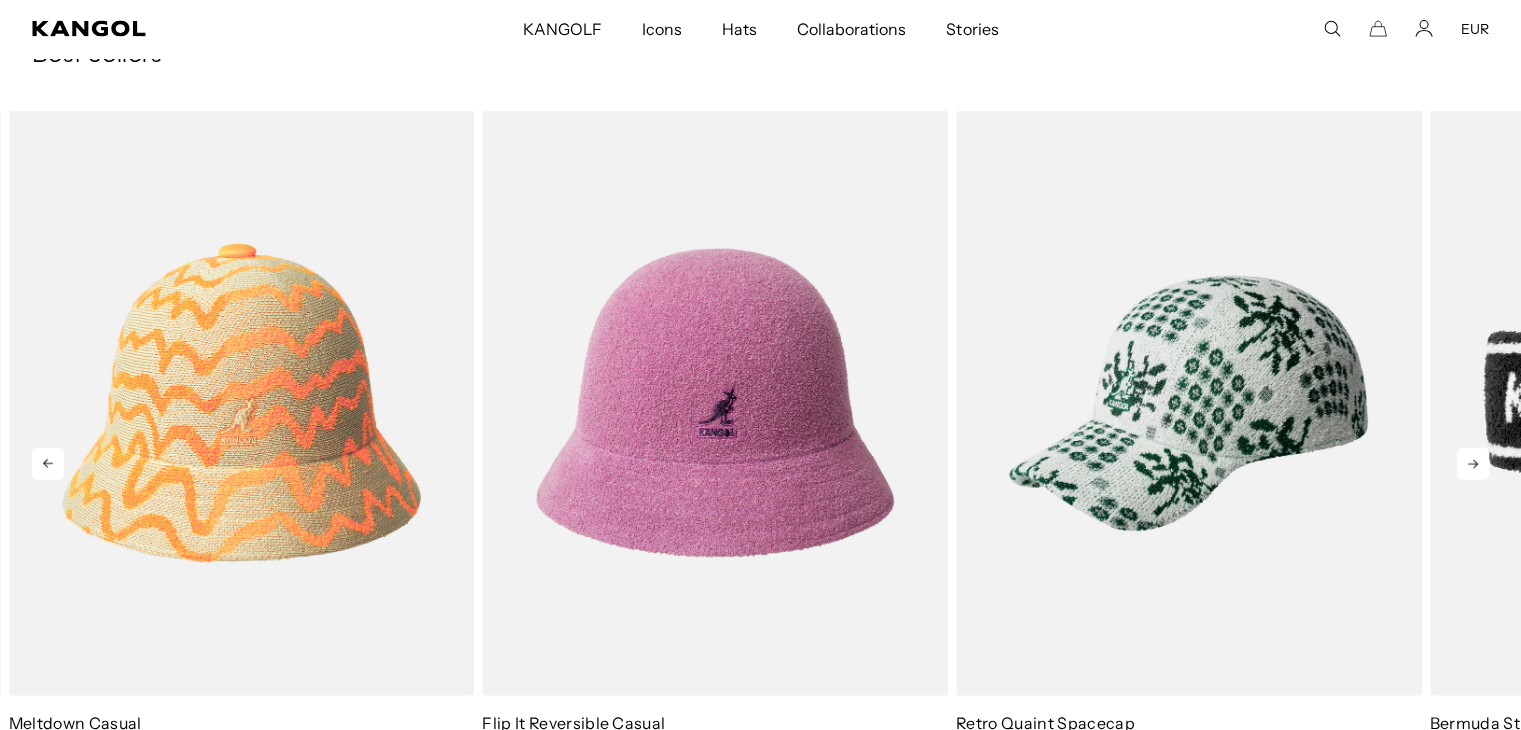 scroll, scrollTop: 0, scrollLeft: 0, axis: both 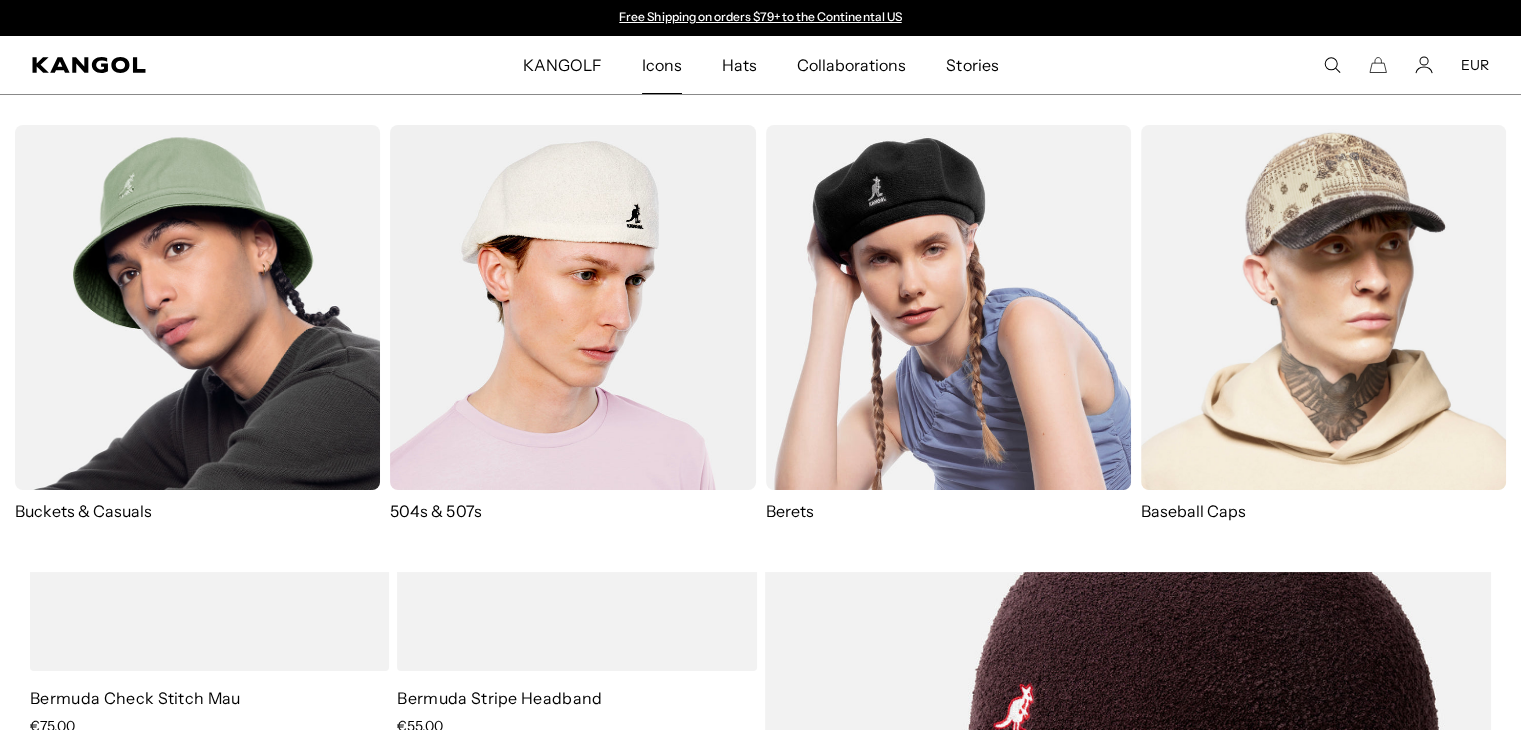 click on "Icons" at bounding box center (662, 65) 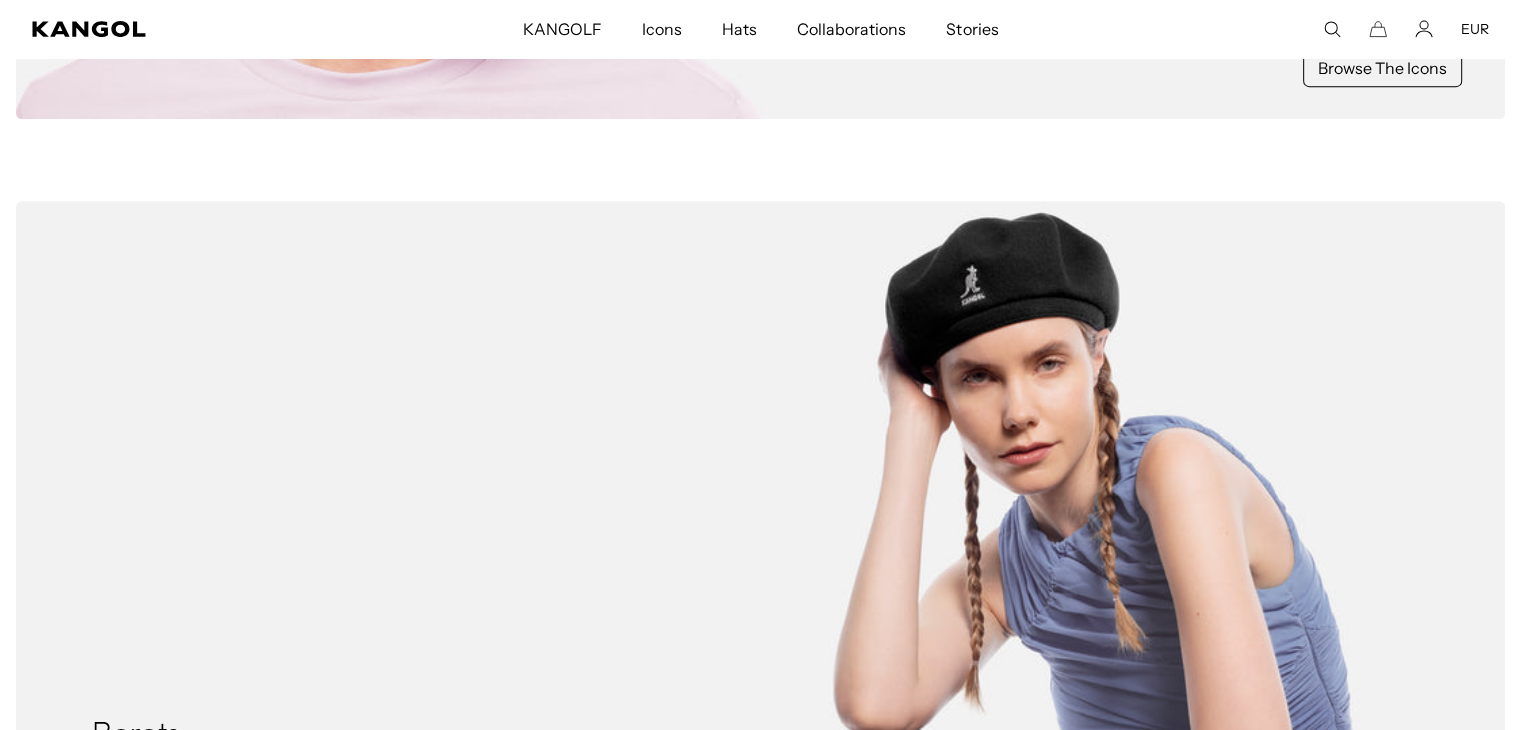scroll, scrollTop: 1048, scrollLeft: 0, axis: vertical 